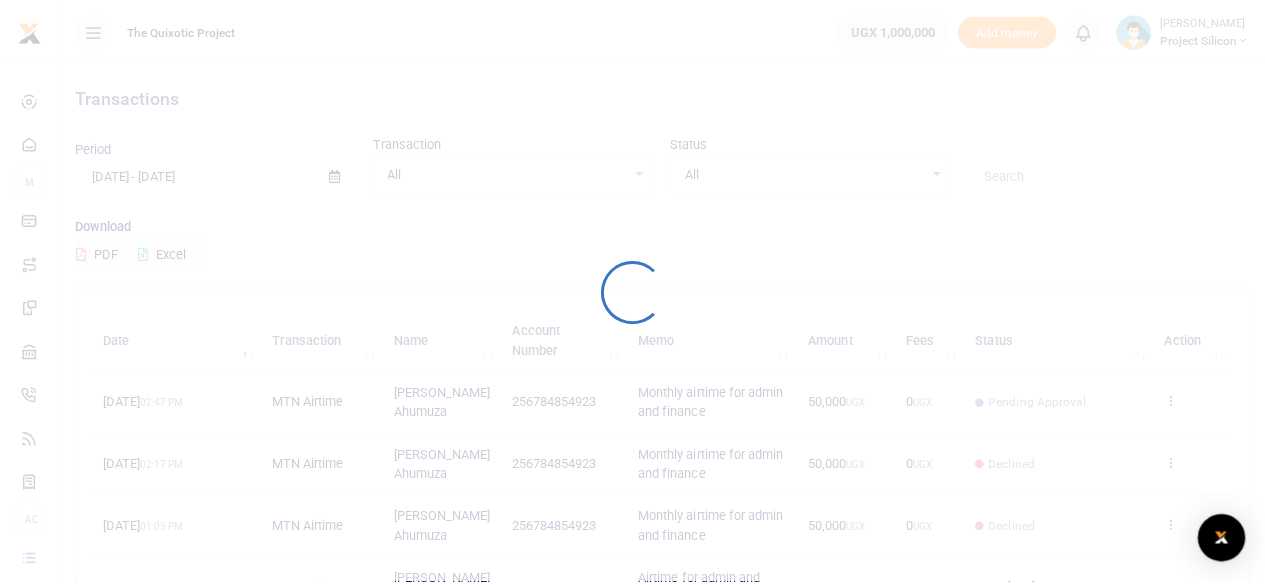 scroll, scrollTop: 0, scrollLeft: 0, axis: both 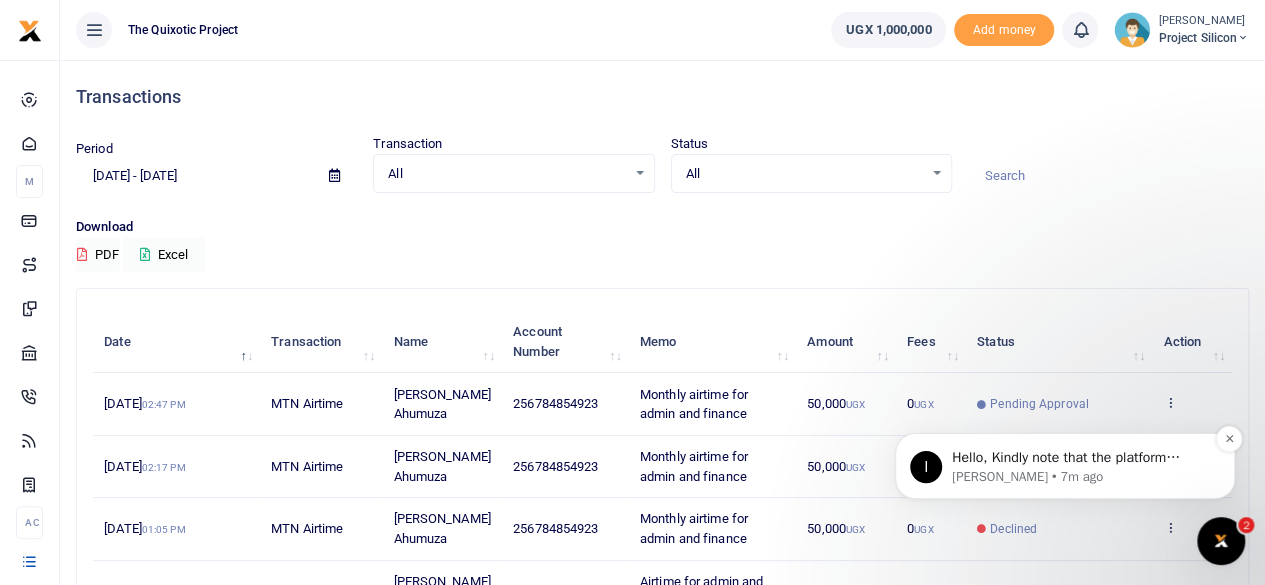 click on "Hello,    Kindly note that the platform currently supports utility payments with meter numbers at the moment" at bounding box center (1081, 458) 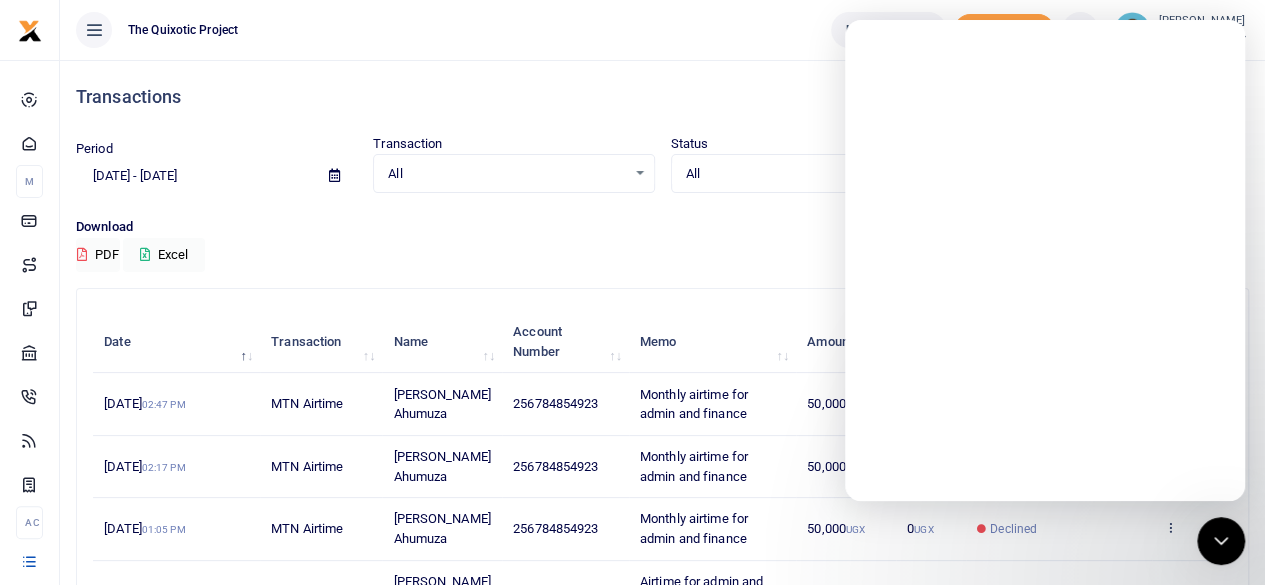 scroll, scrollTop: 0, scrollLeft: 0, axis: both 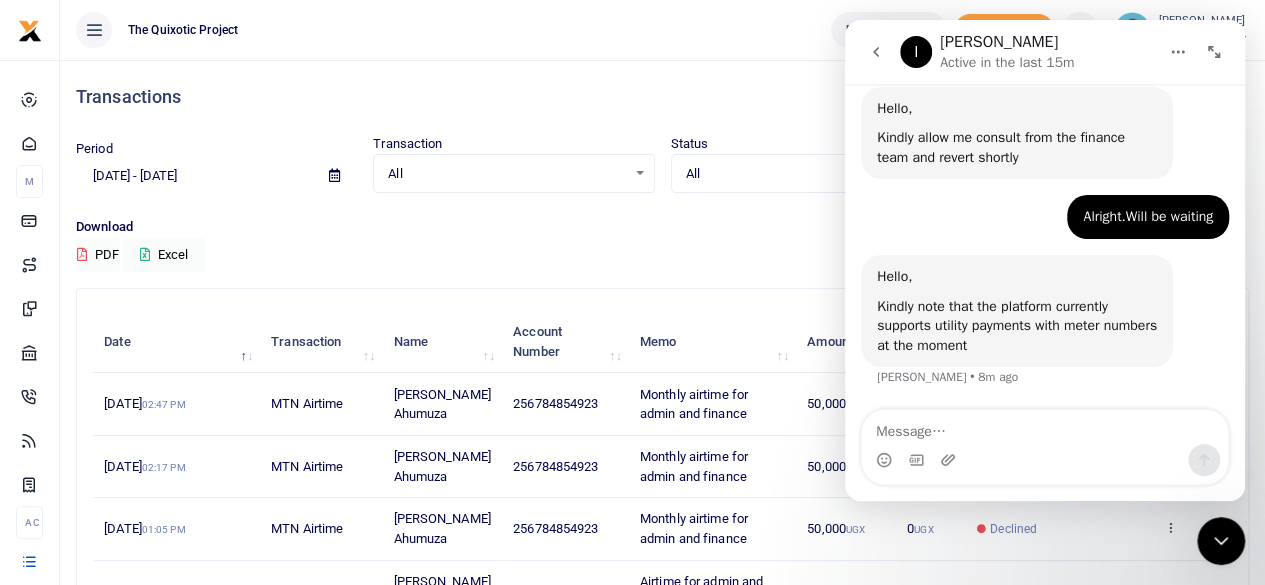 click at bounding box center [1045, 460] 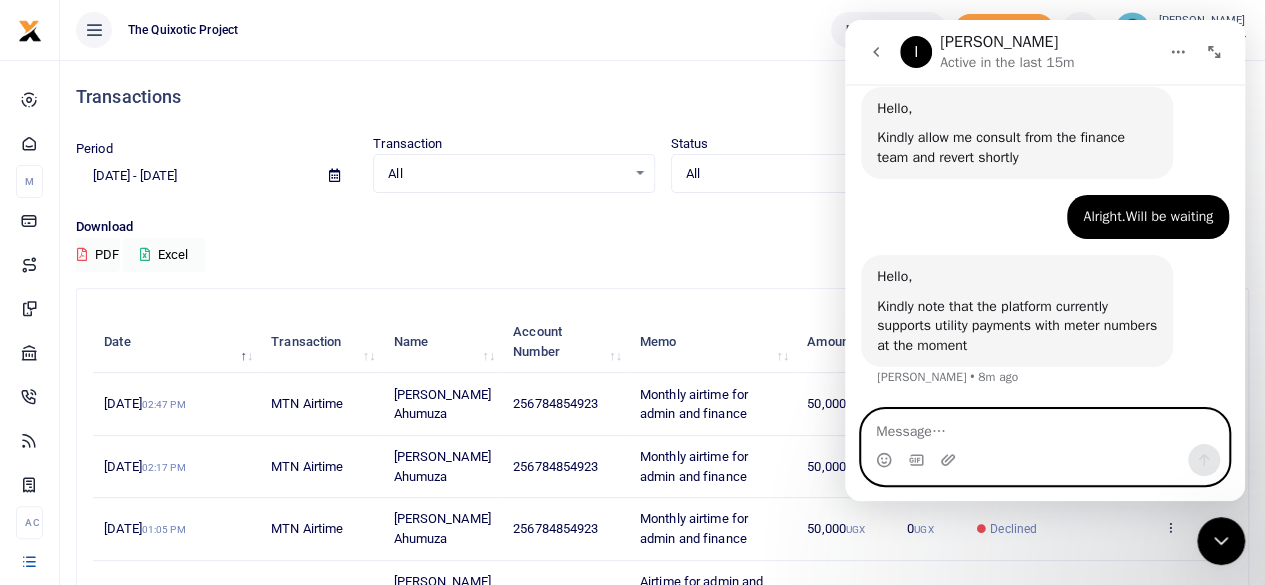 click at bounding box center (1045, 427) 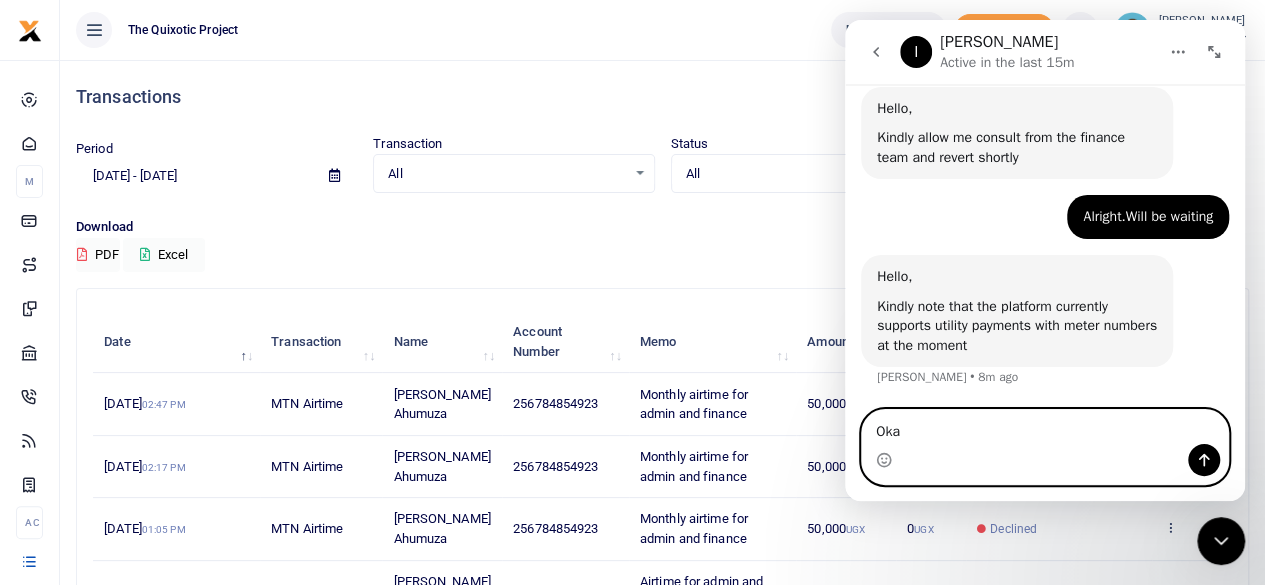 type on "Okay" 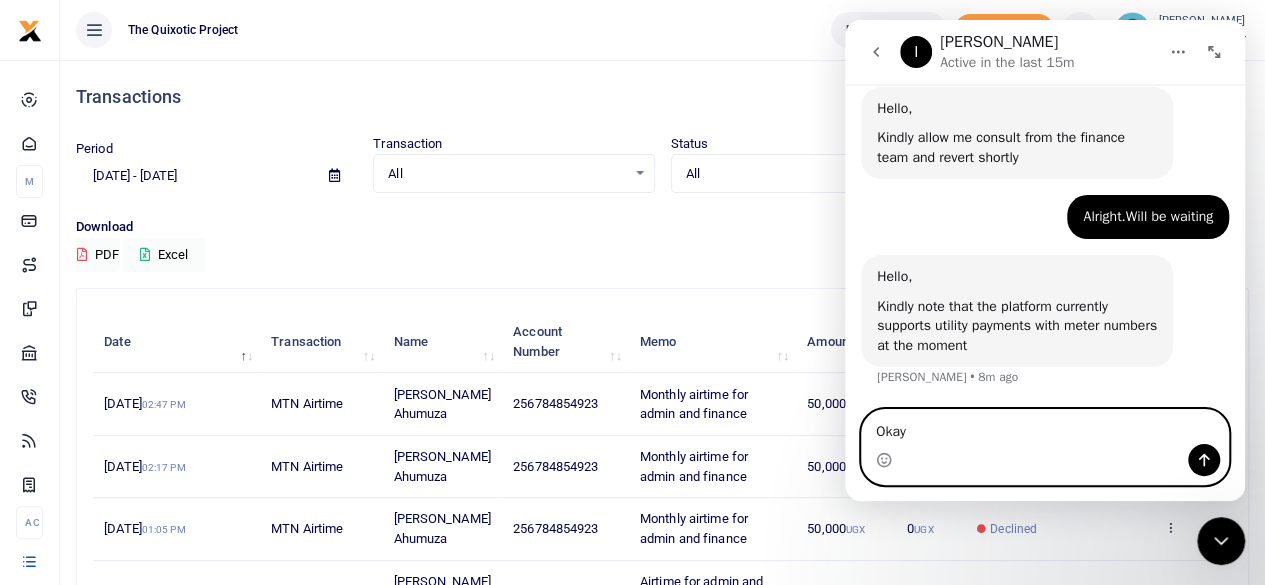 type 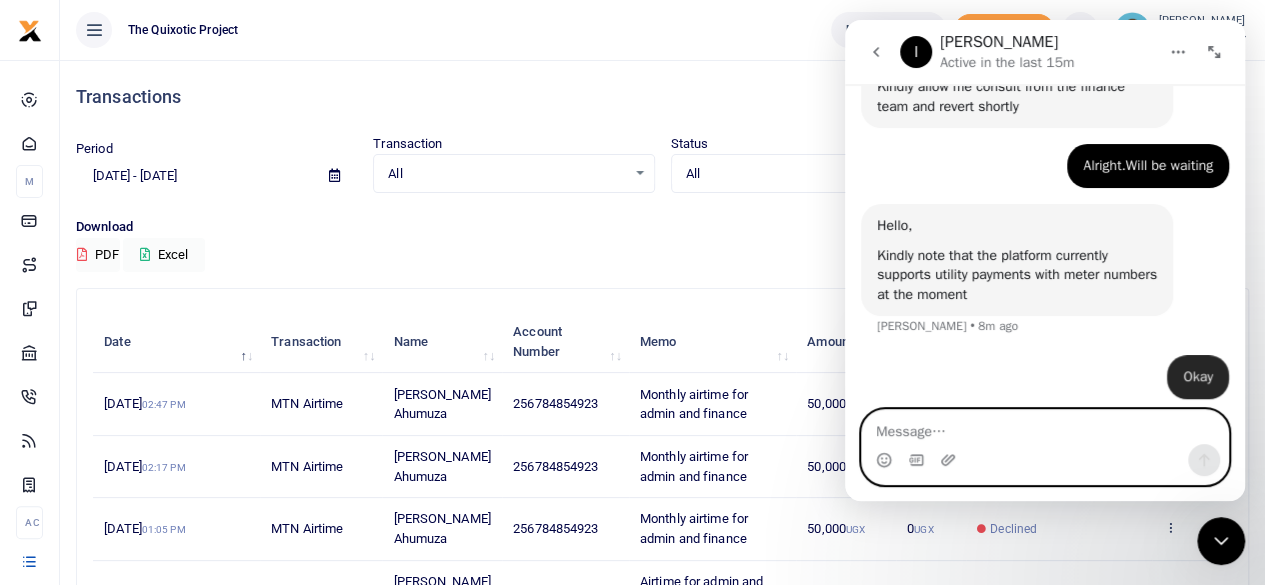 scroll, scrollTop: 870, scrollLeft: 0, axis: vertical 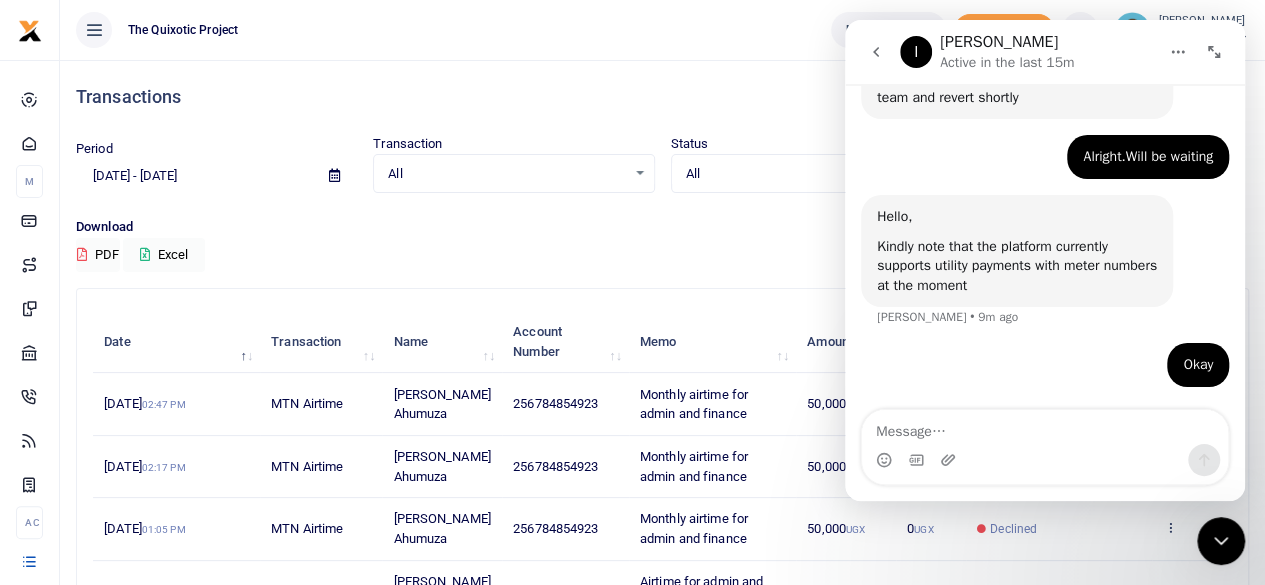 click on "Download
PDF
Excel" at bounding box center (662, 244) 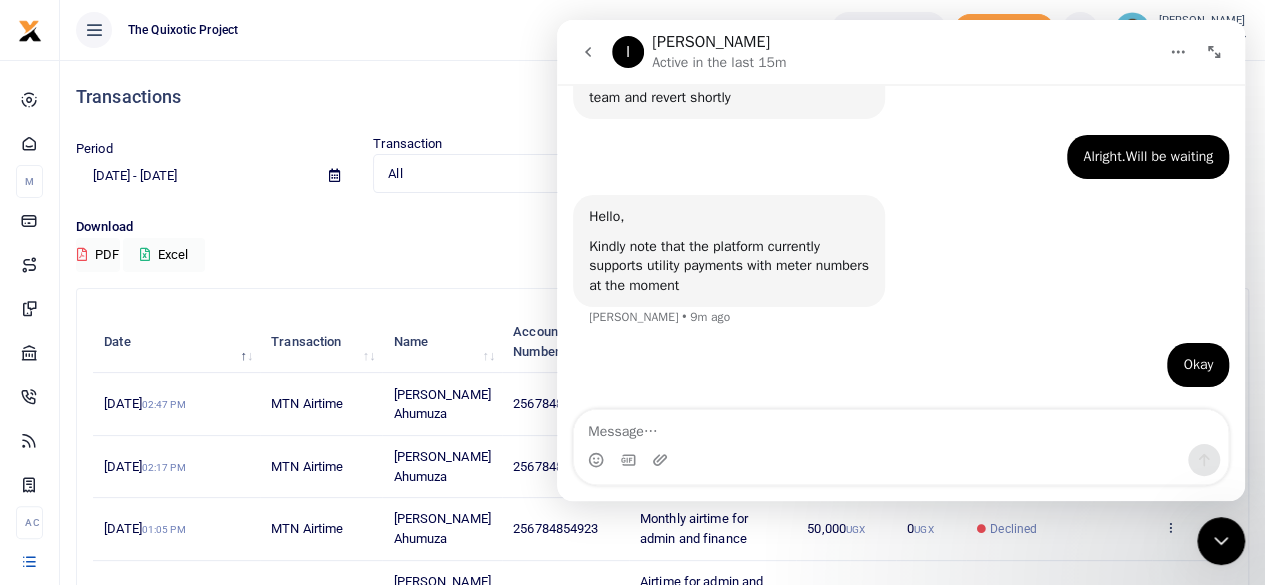 scroll, scrollTop: 772, scrollLeft: 0, axis: vertical 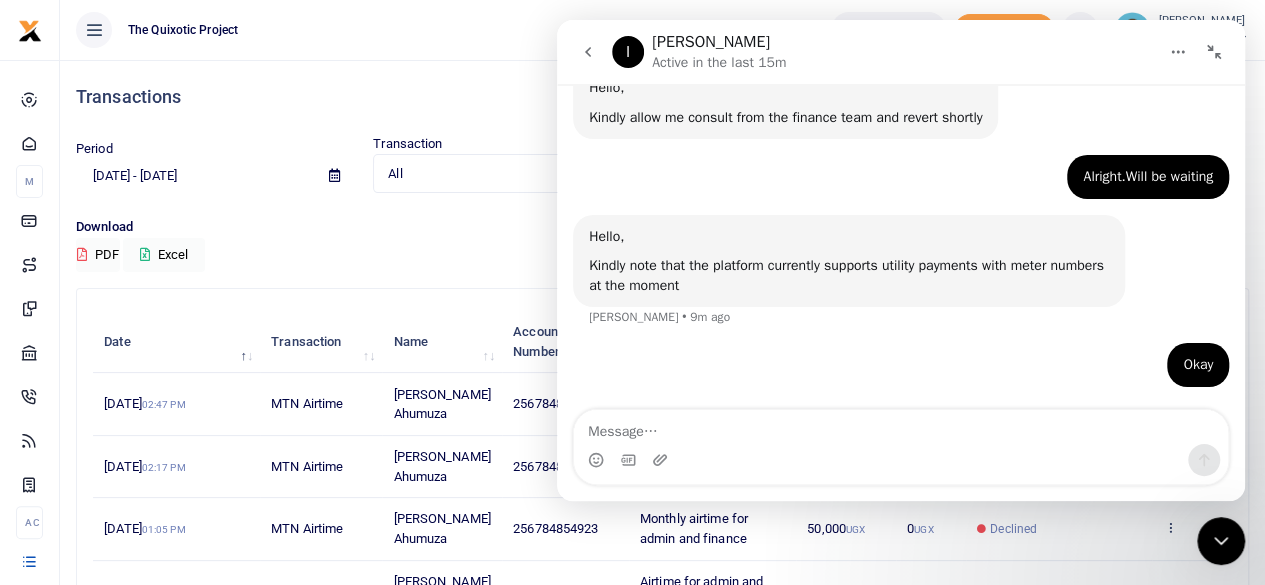 click at bounding box center (1214, 52) 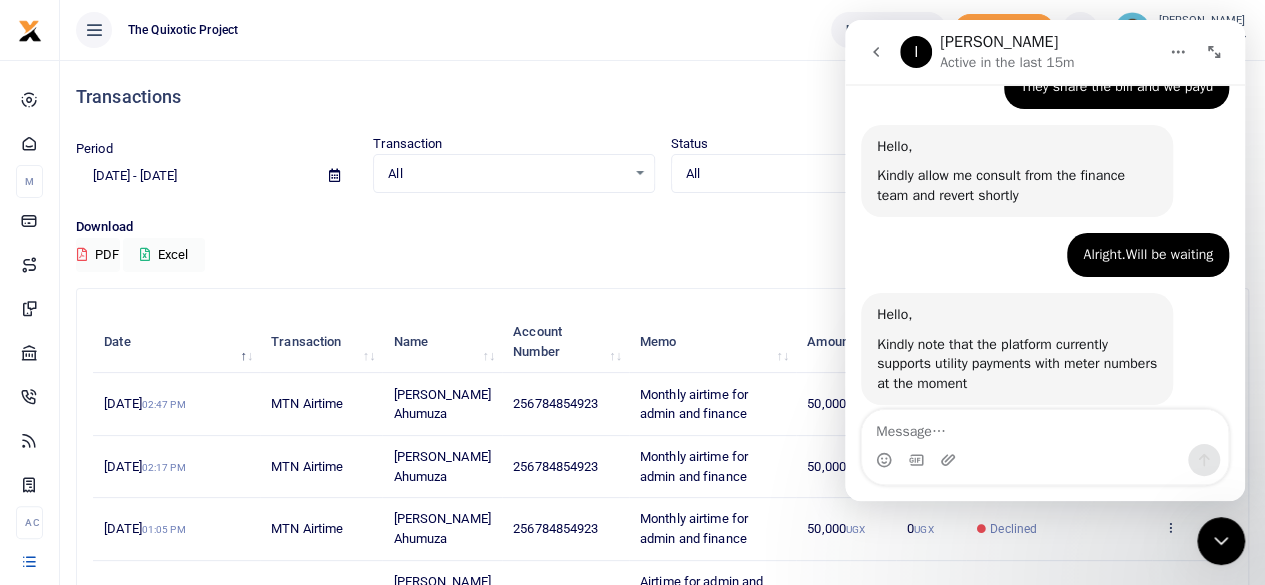 scroll, scrollTop: 870, scrollLeft: 0, axis: vertical 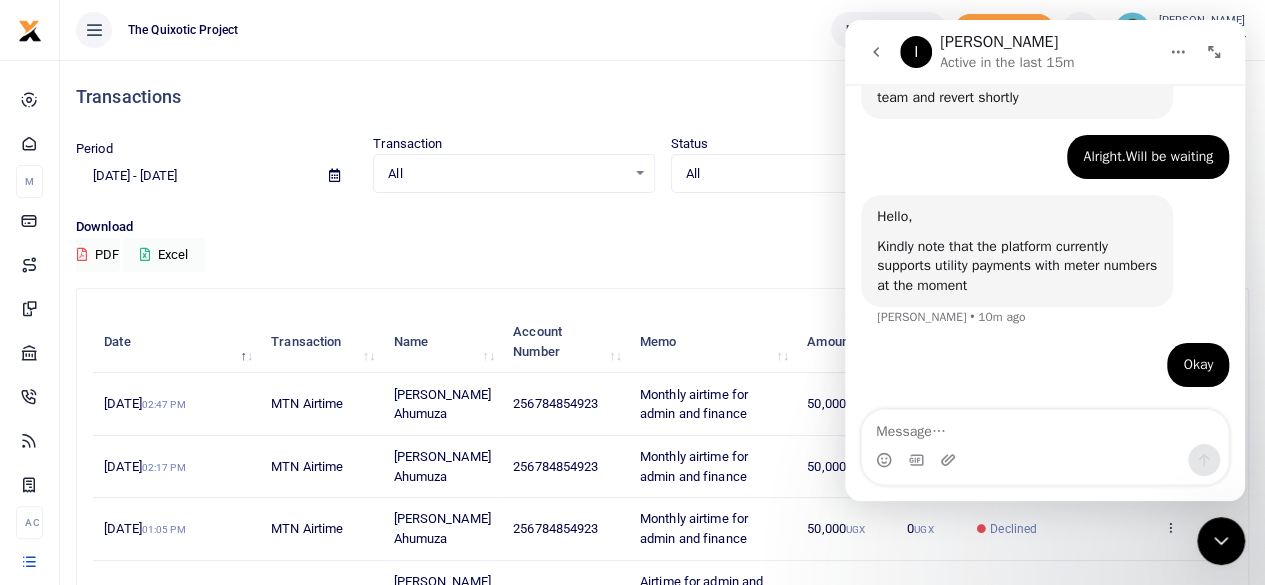 click on "Download
PDF
Excel" at bounding box center [662, 244] 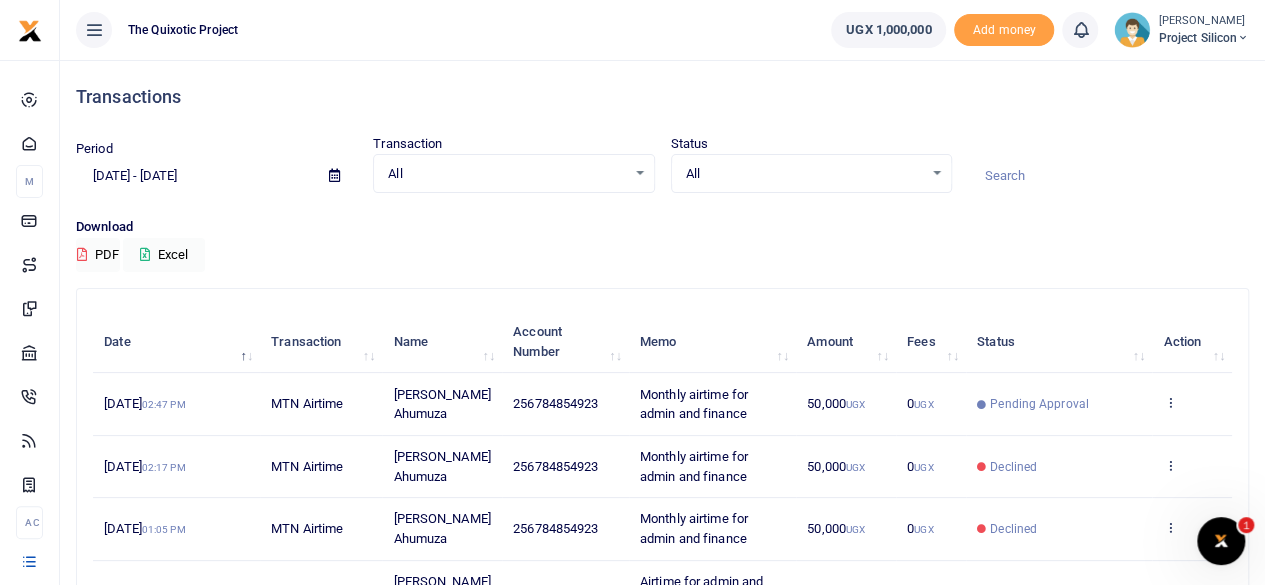 scroll, scrollTop: 0, scrollLeft: 0, axis: both 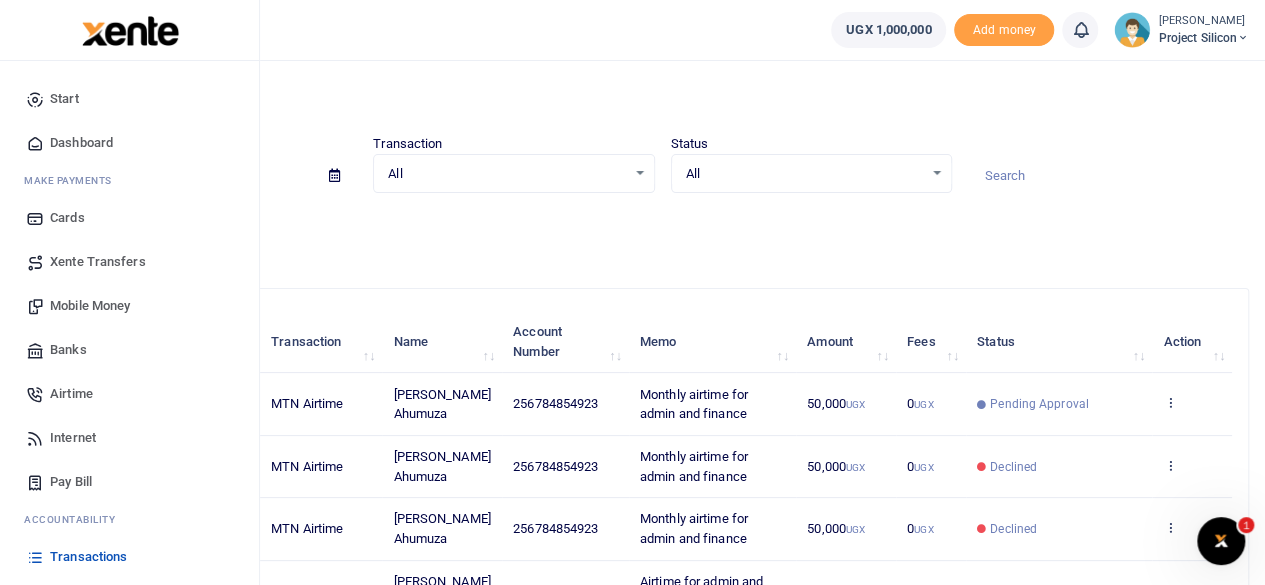 click on "Mobile Money" at bounding box center [90, 306] 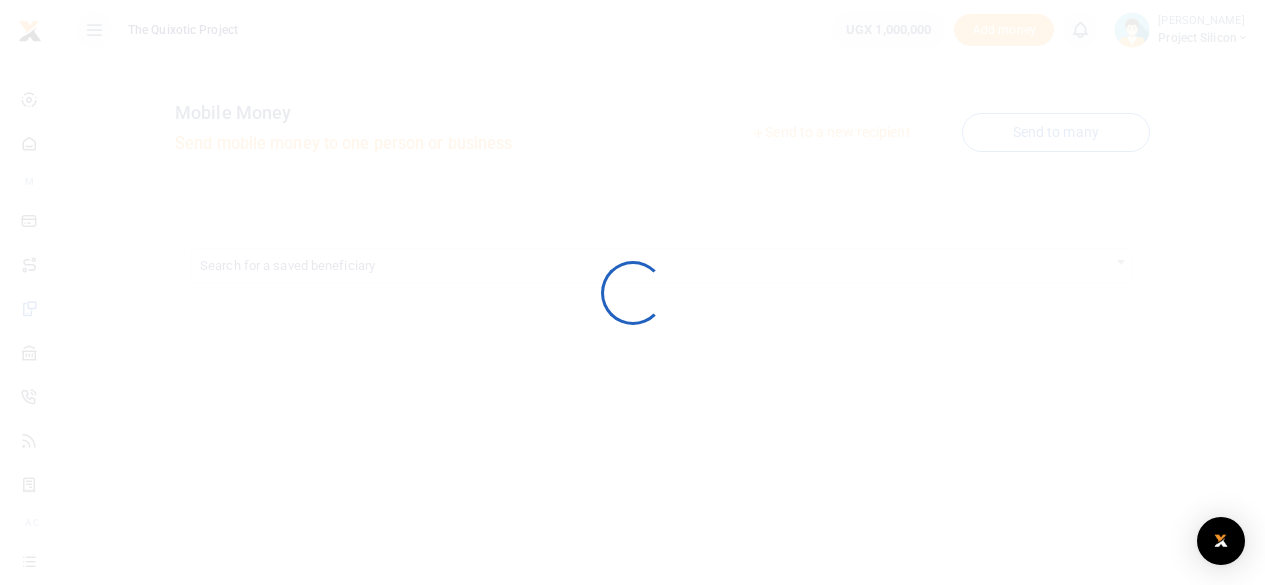 scroll, scrollTop: 0, scrollLeft: 0, axis: both 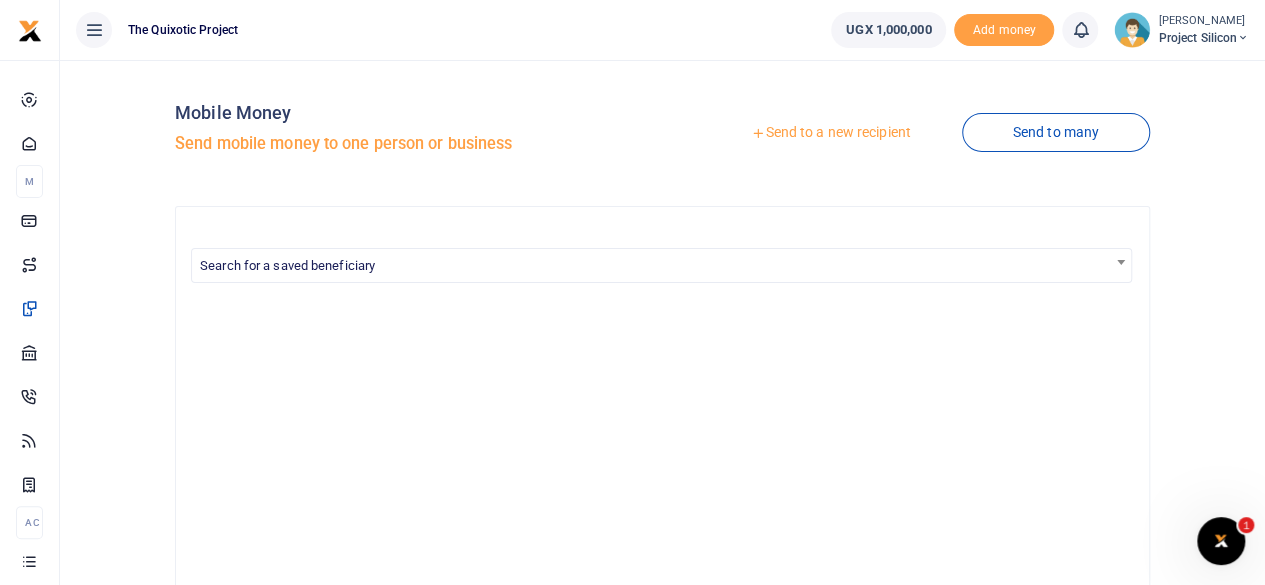 click on "Send to a new recipient" at bounding box center [830, 133] 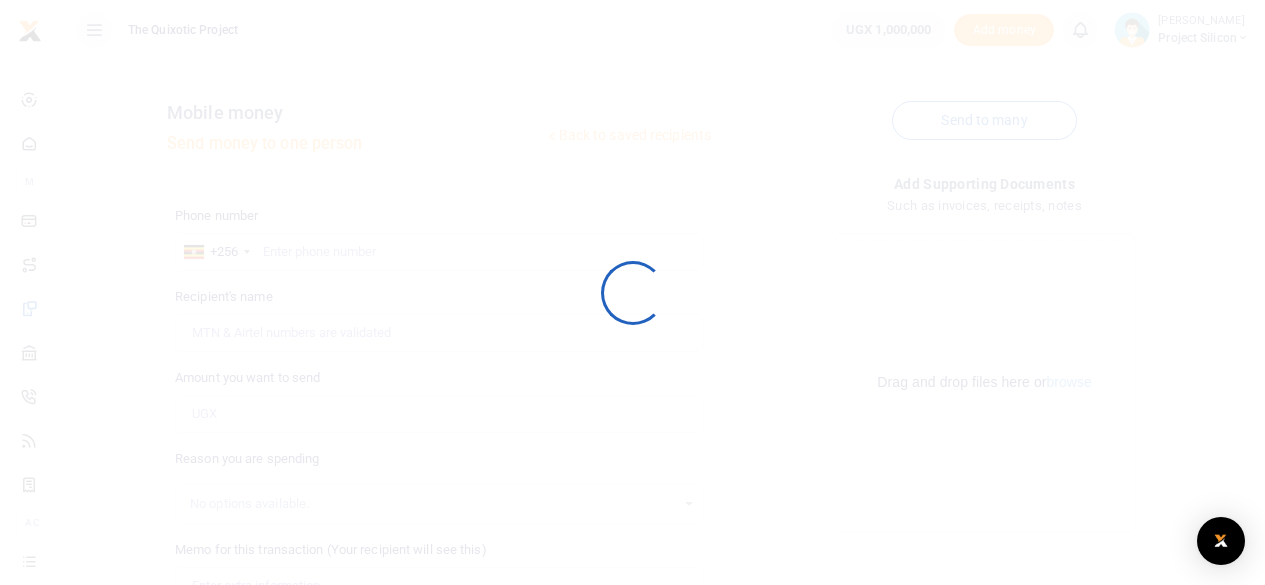 scroll, scrollTop: 0, scrollLeft: 0, axis: both 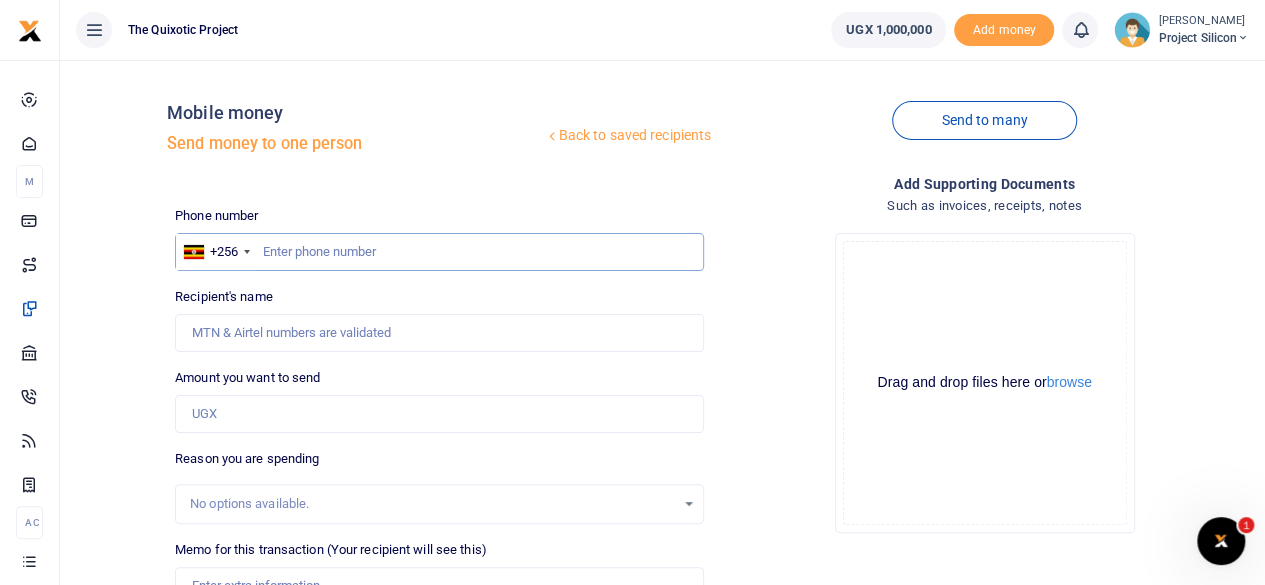 click at bounding box center (439, 252) 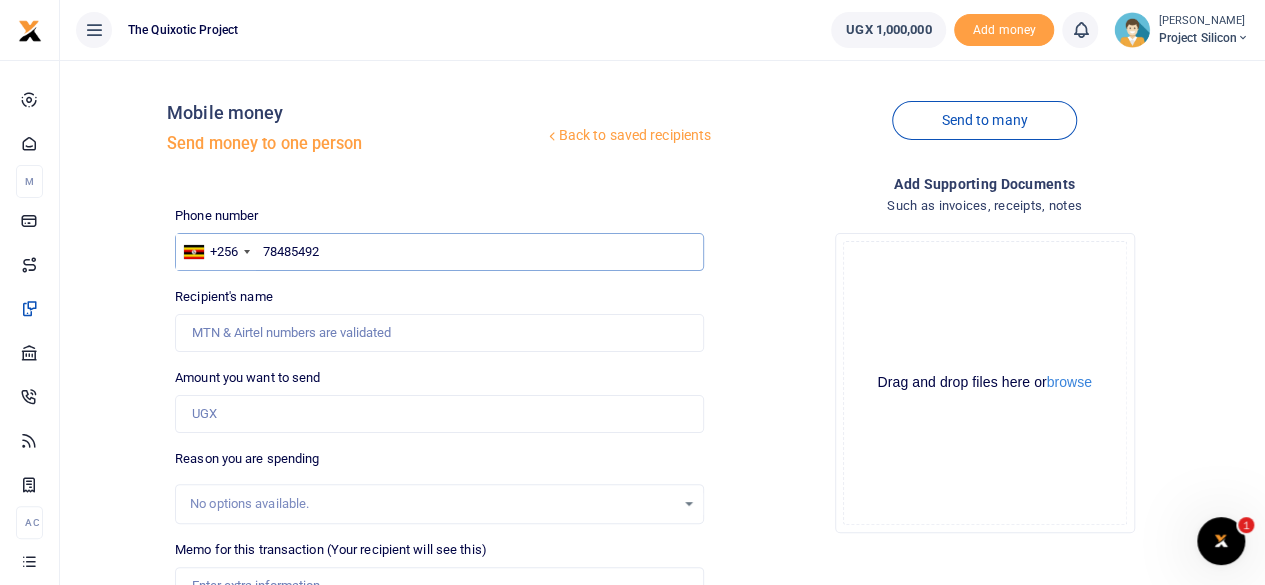 type on "784854923" 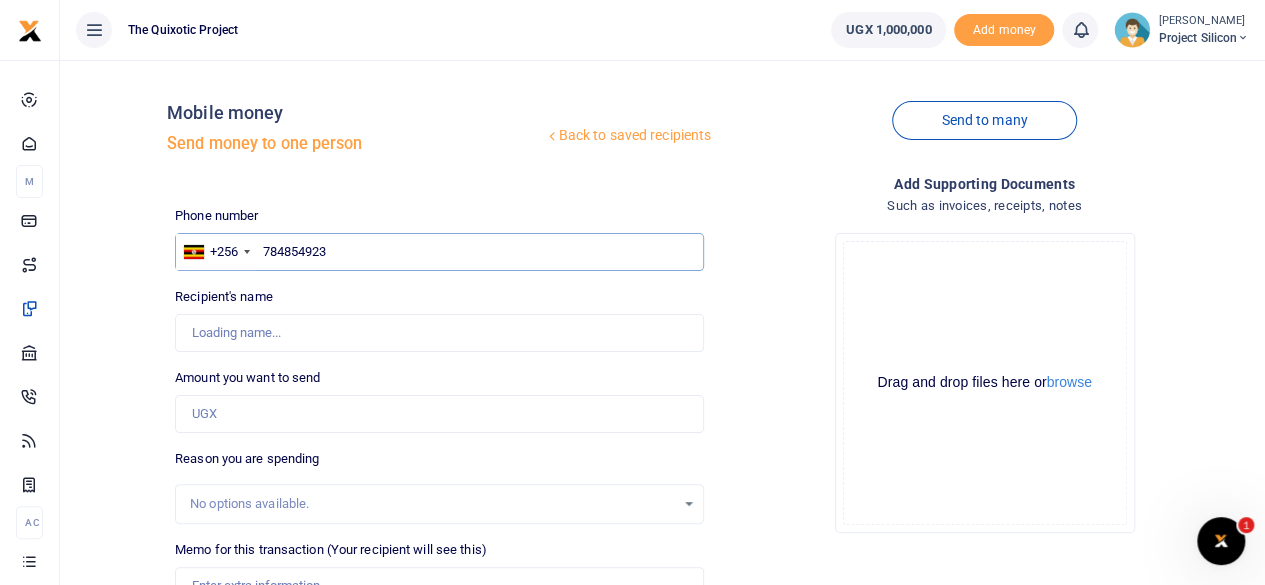 type on "Rabecca Ahumuza" 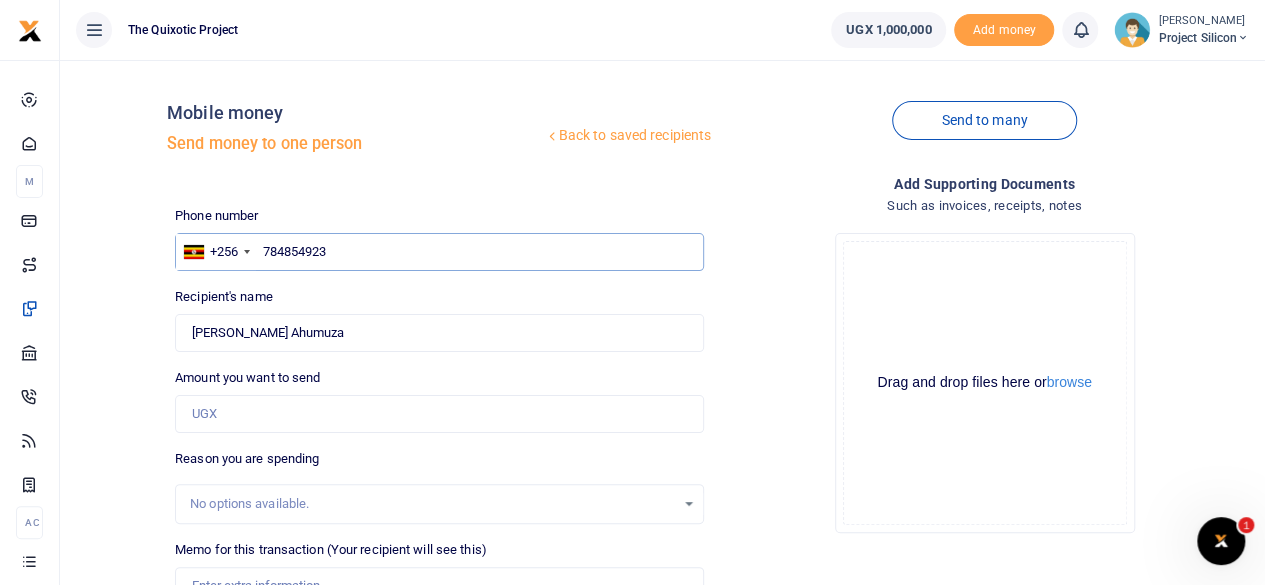 type on "784854923" 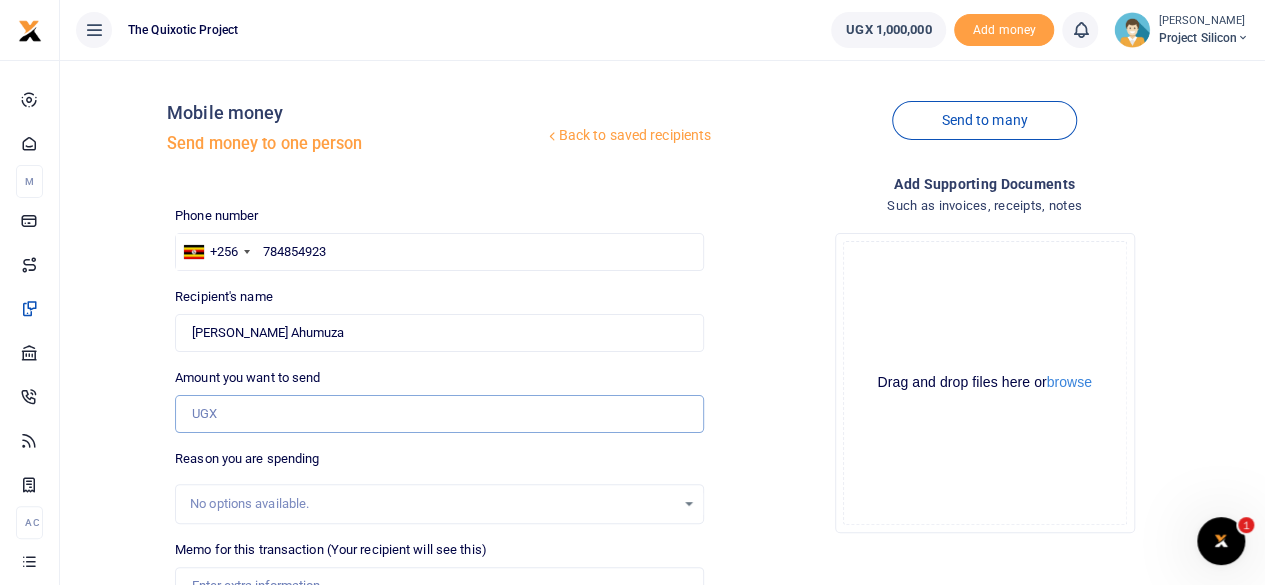click on "Amount you want to send" at bounding box center [439, 414] 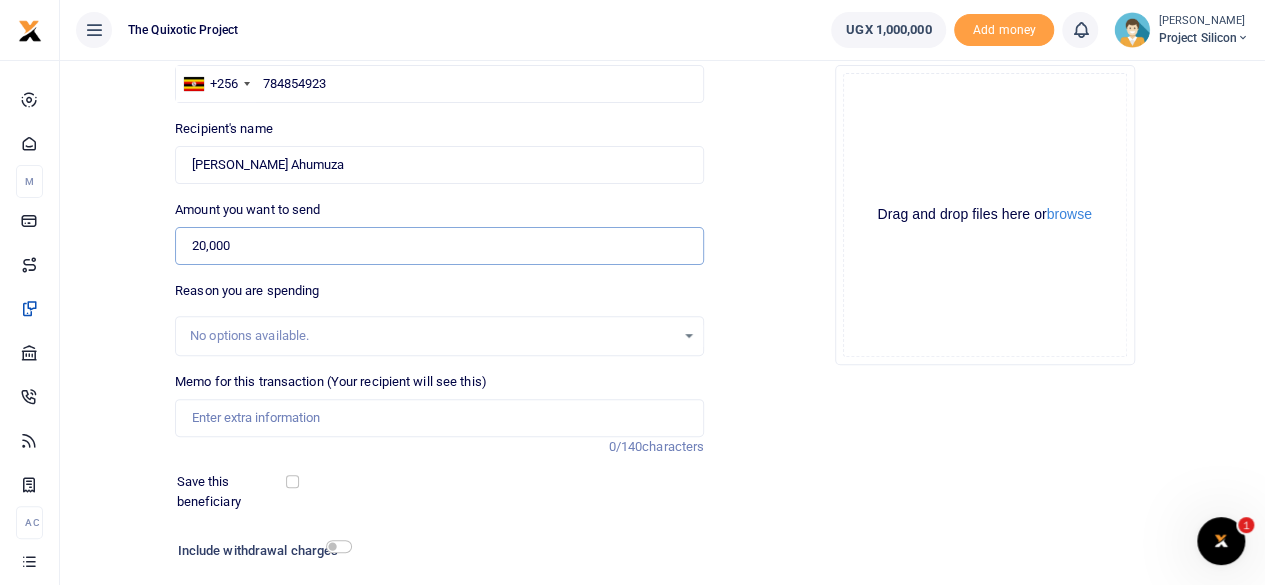 scroll, scrollTop: 169, scrollLeft: 0, axis: vertical 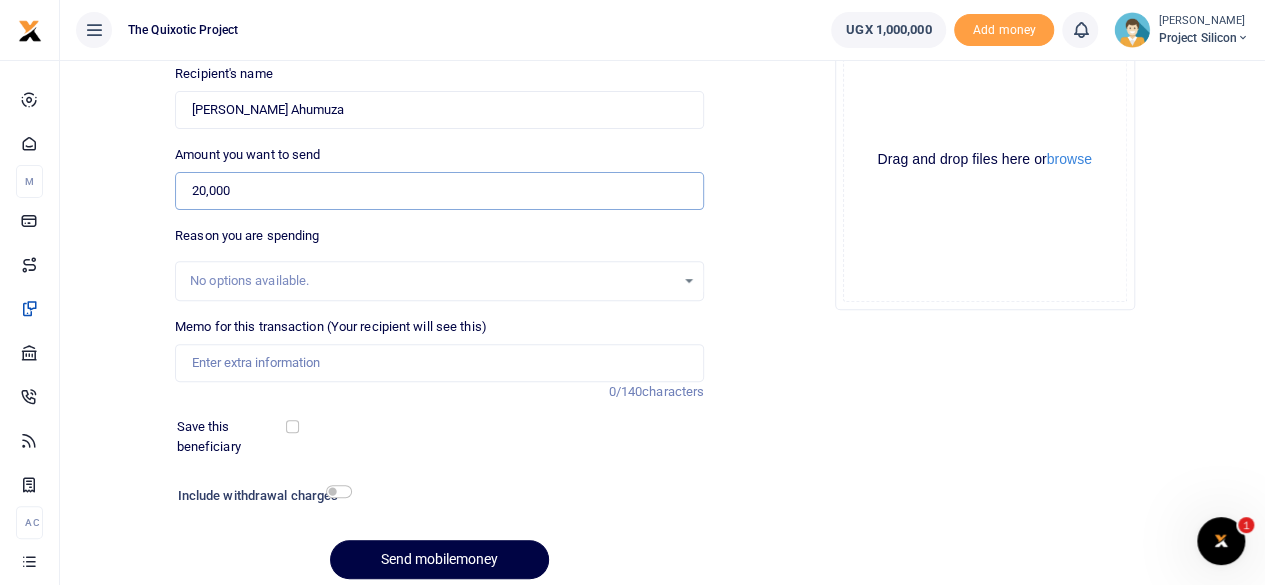type on "20,000" 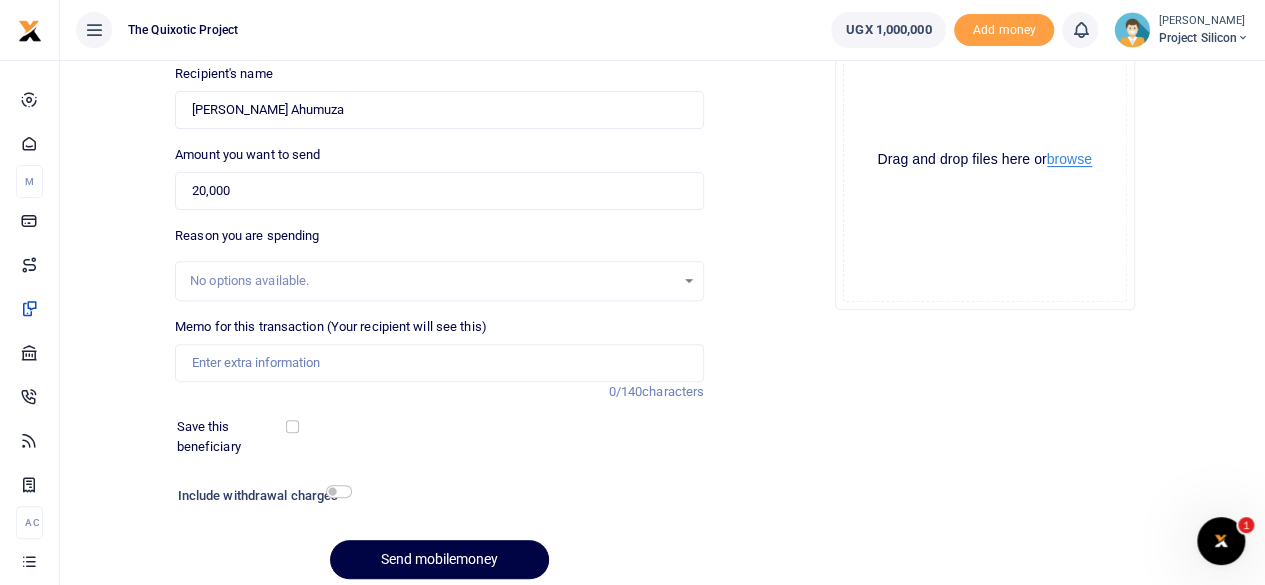 click on "browse" at bounding box center [1069, 159] 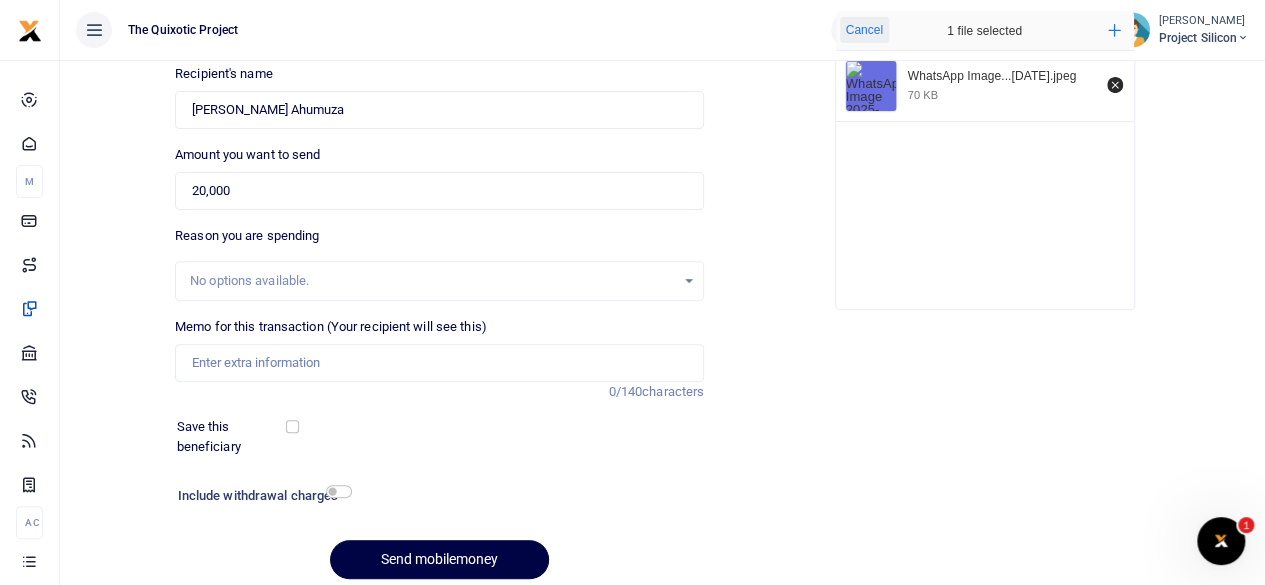 scroll, scrollTop: 185, scrollLeft: 0, axis: vertical 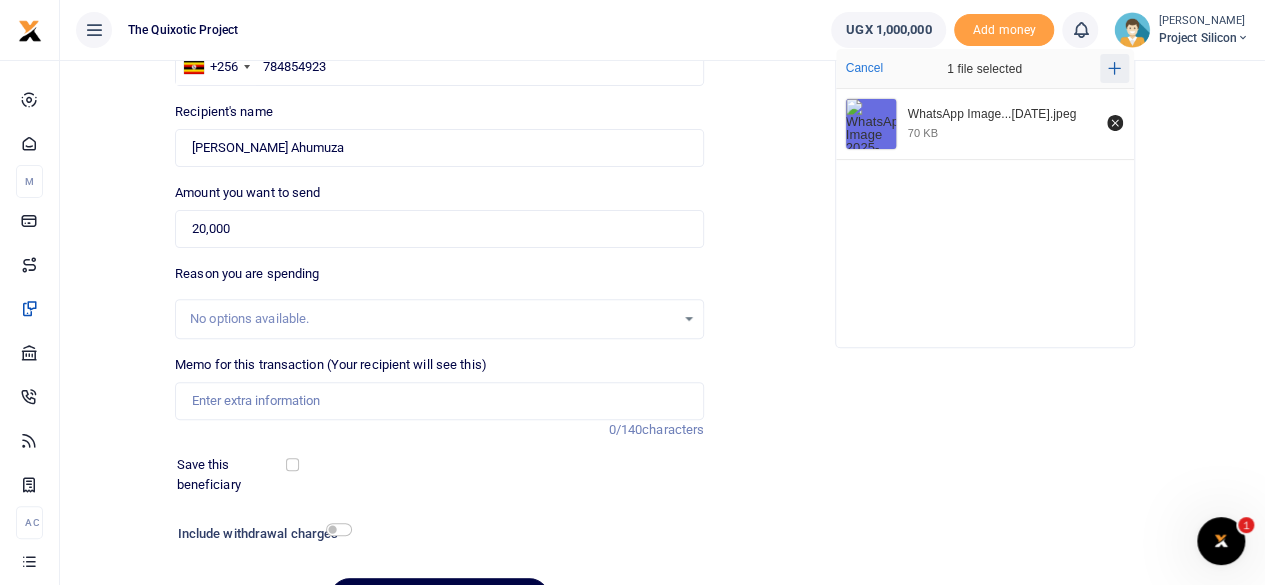 click 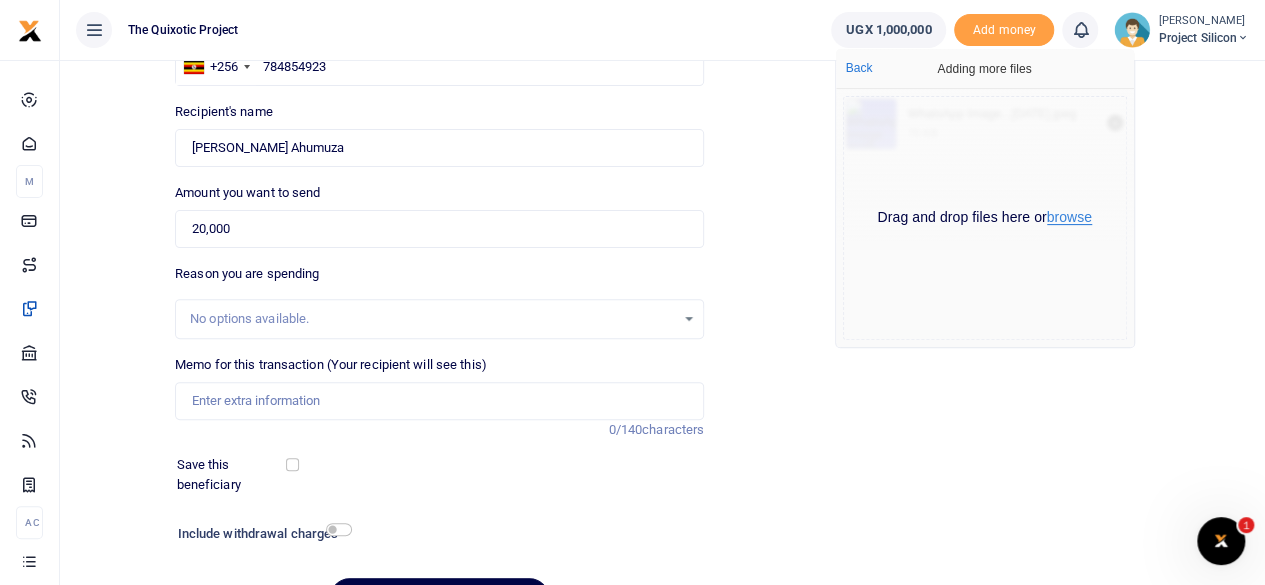 click on "browse" at bounding box center [1069, 217] 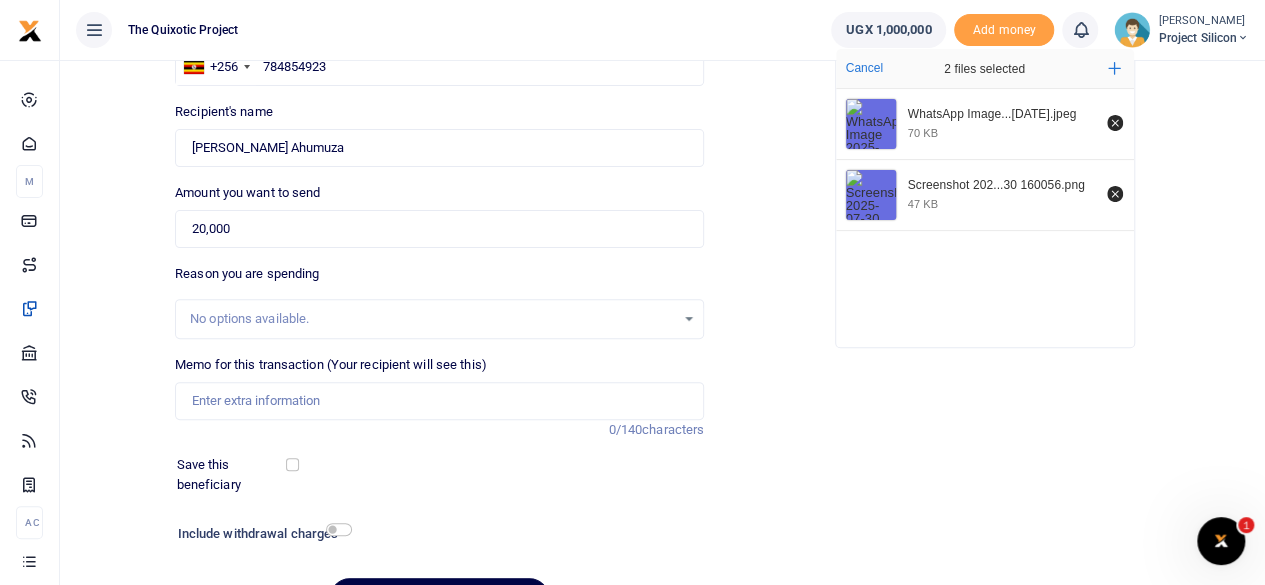 click 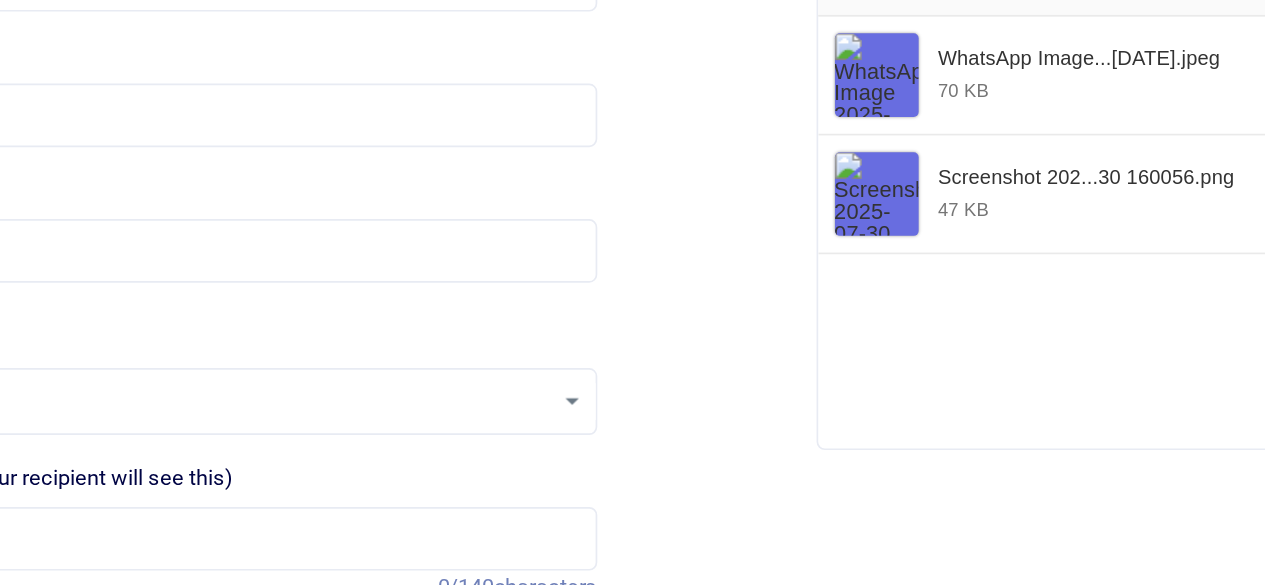 scroll, scrollTop: 185, scrollLeft: 0, axis: vertical 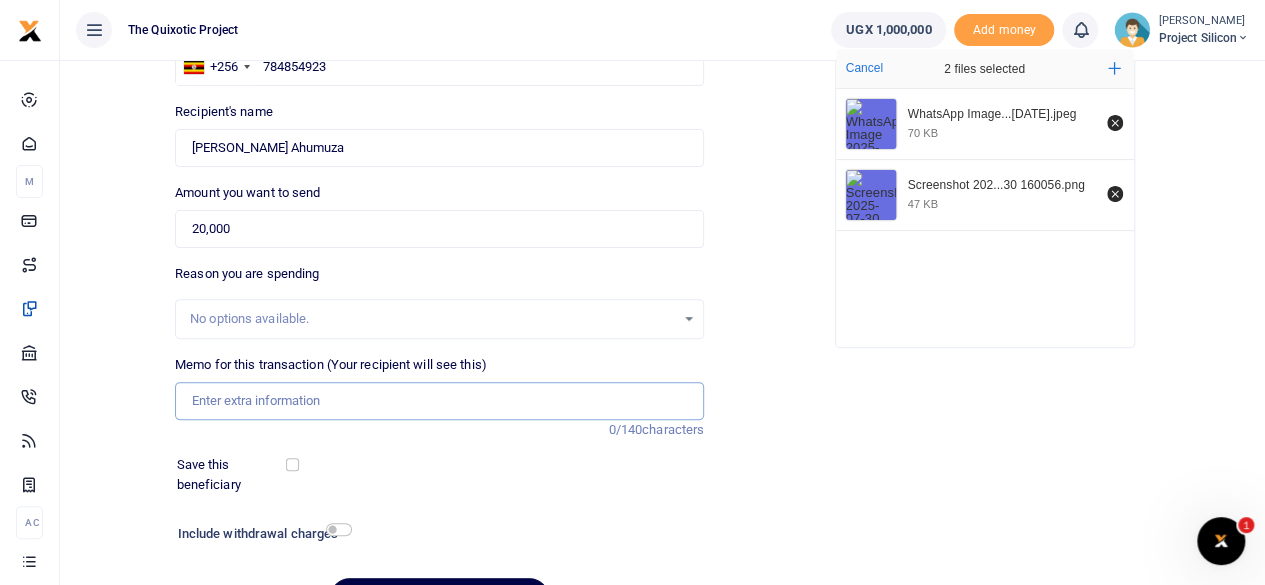 click on "Memo for this transaction (Your recipient will see this)" at bounding box center (439, 401) 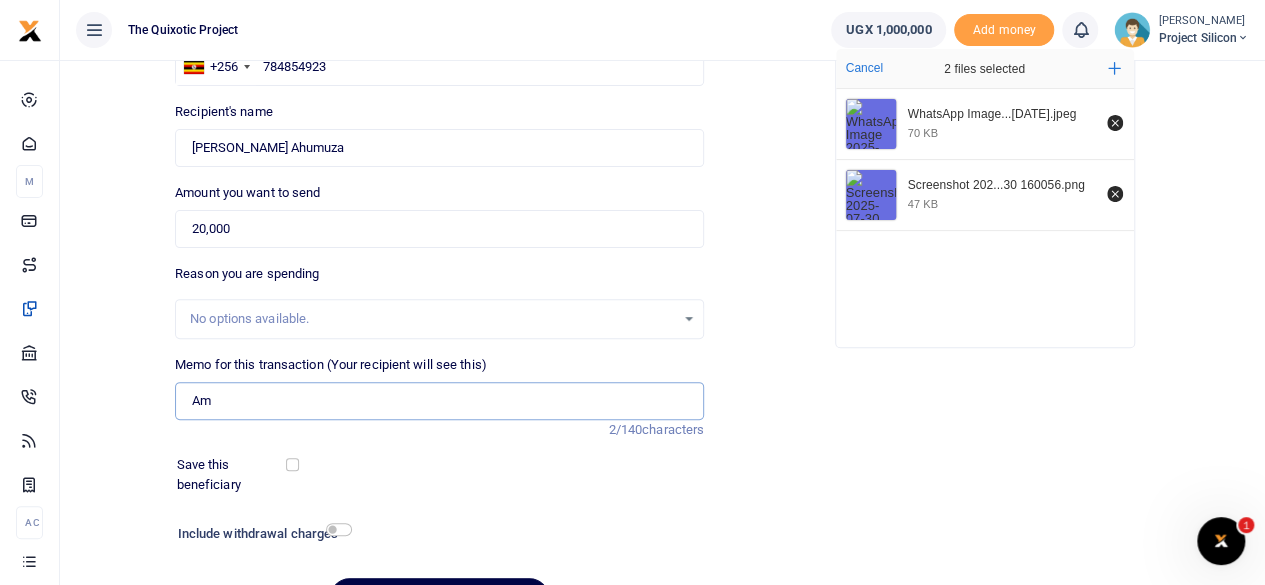 type on "A" 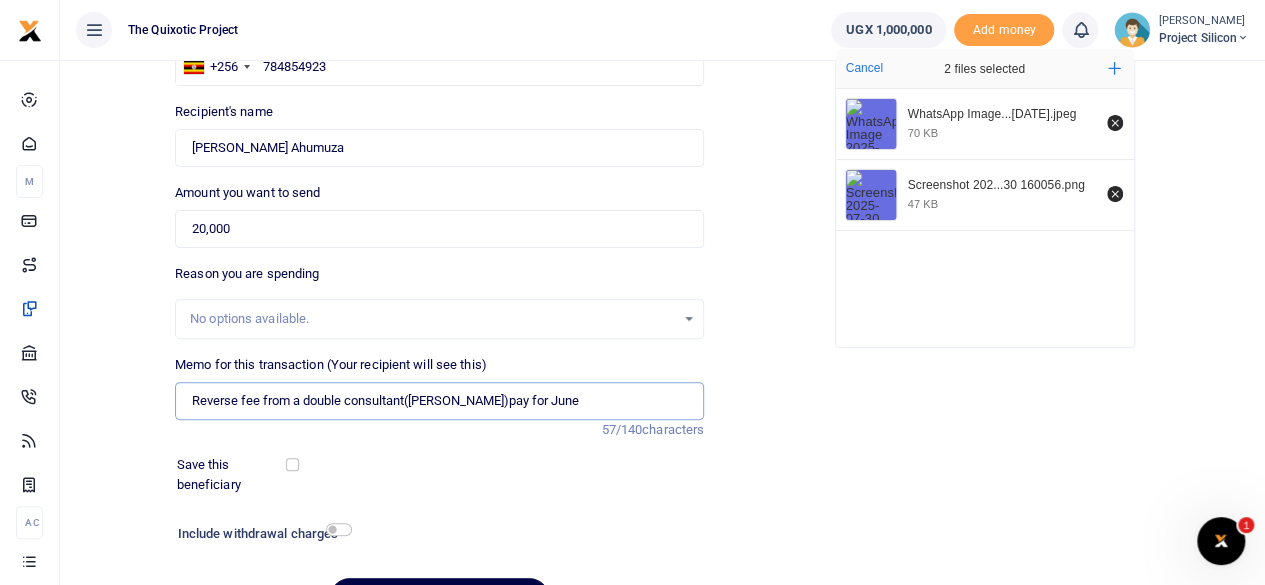 click on "Reverse fee from a double consultant(Rabecca)pay for June" at bounding box center (439, 401) 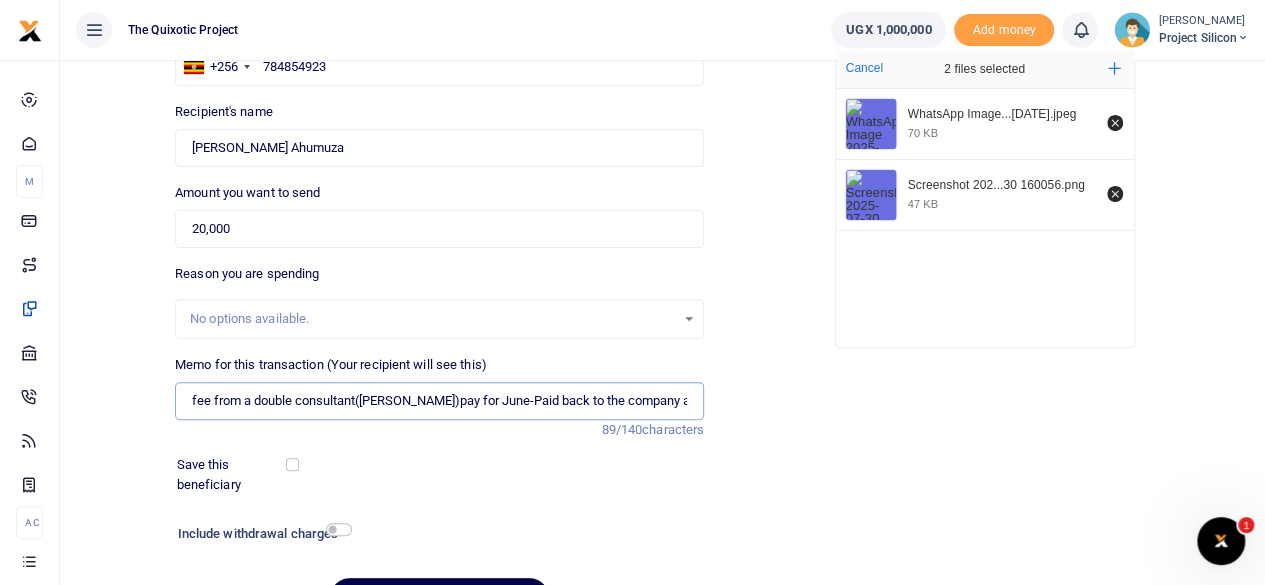 scroll, scrollTop: 0, scrollLeft: 53, axis: horizontal 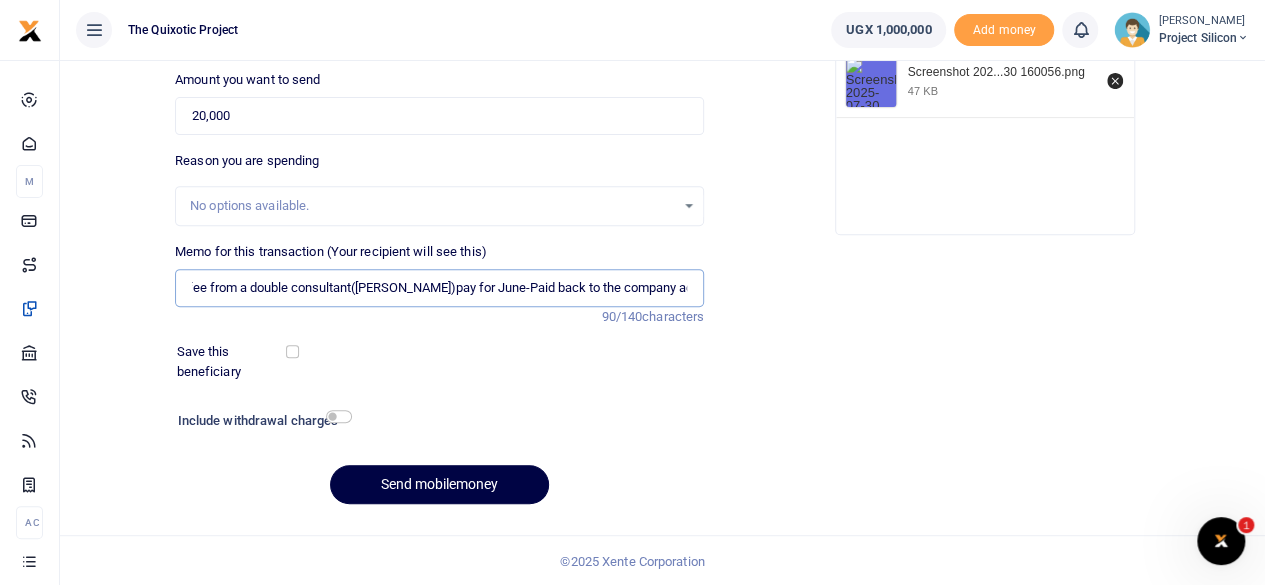 type on "Reverse fee from a double consultant(Rabecca)pay for June-Paid back to the company account" 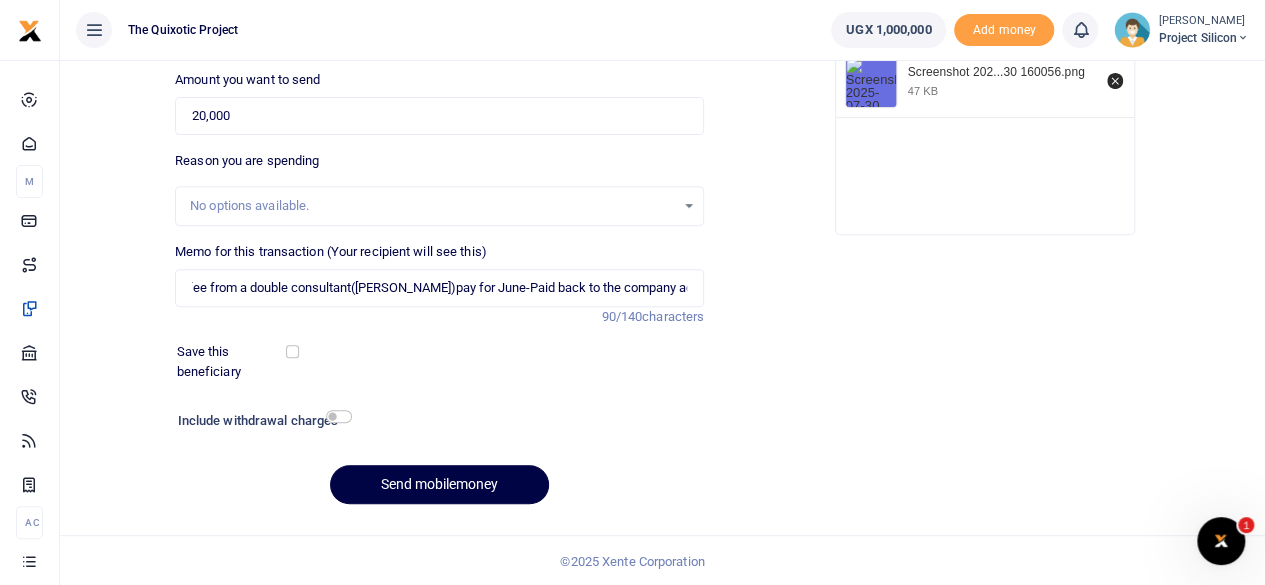 scroll, scrollTop: 0, scrollLeft: 0, axis: both 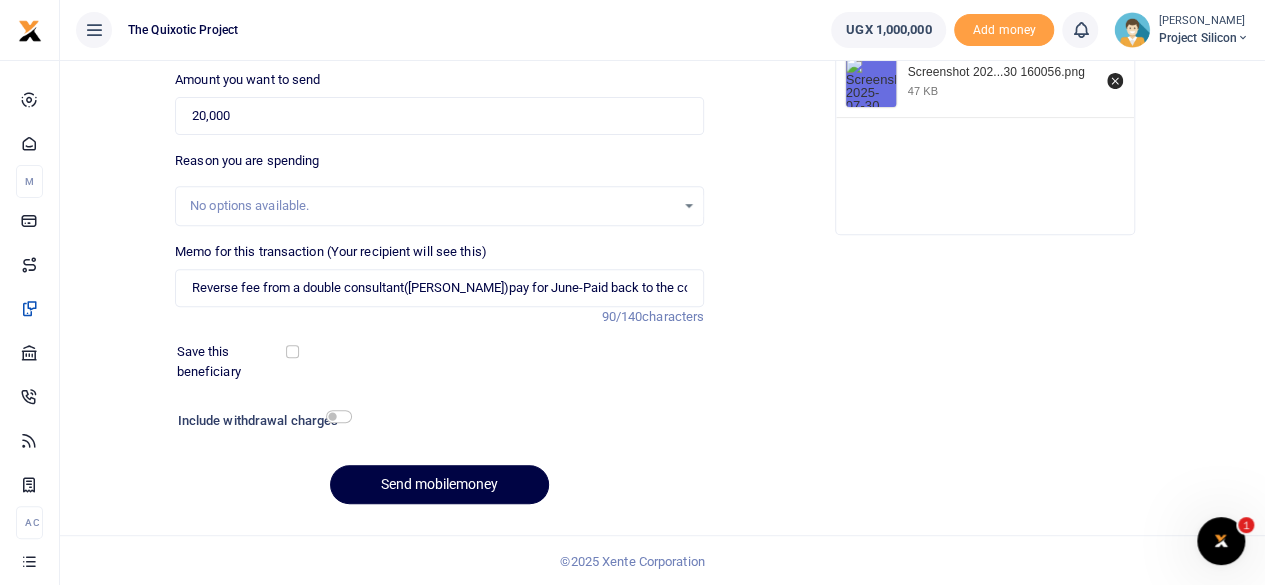 click on "Save this beneficiary" at bounding box center [233, 361] 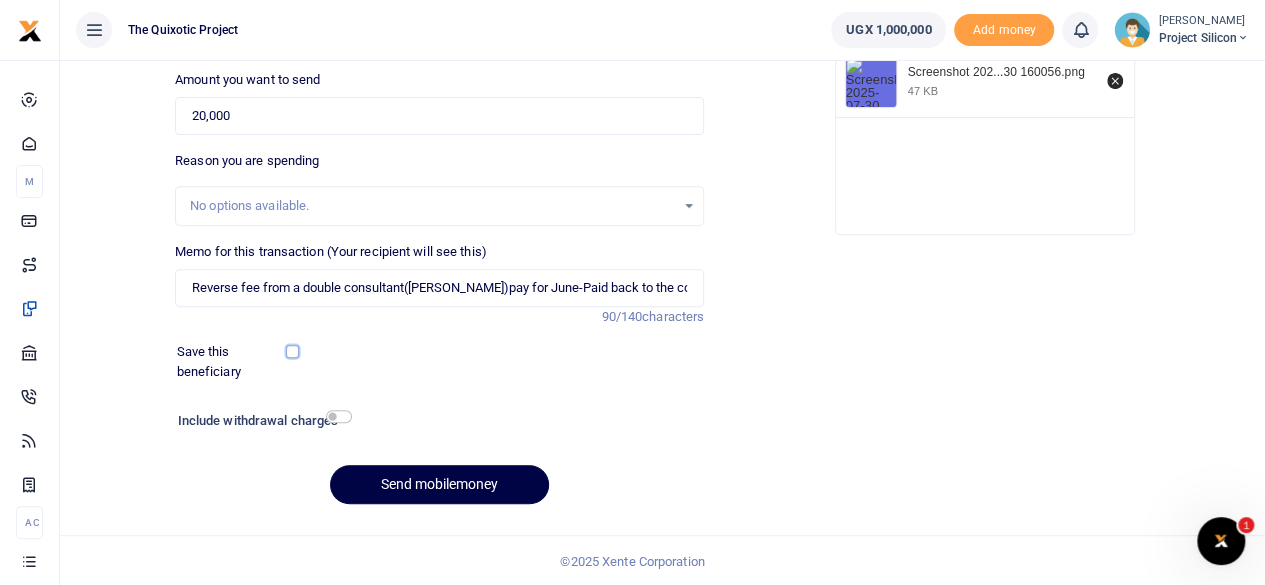 click at bounding box center [292, 351] 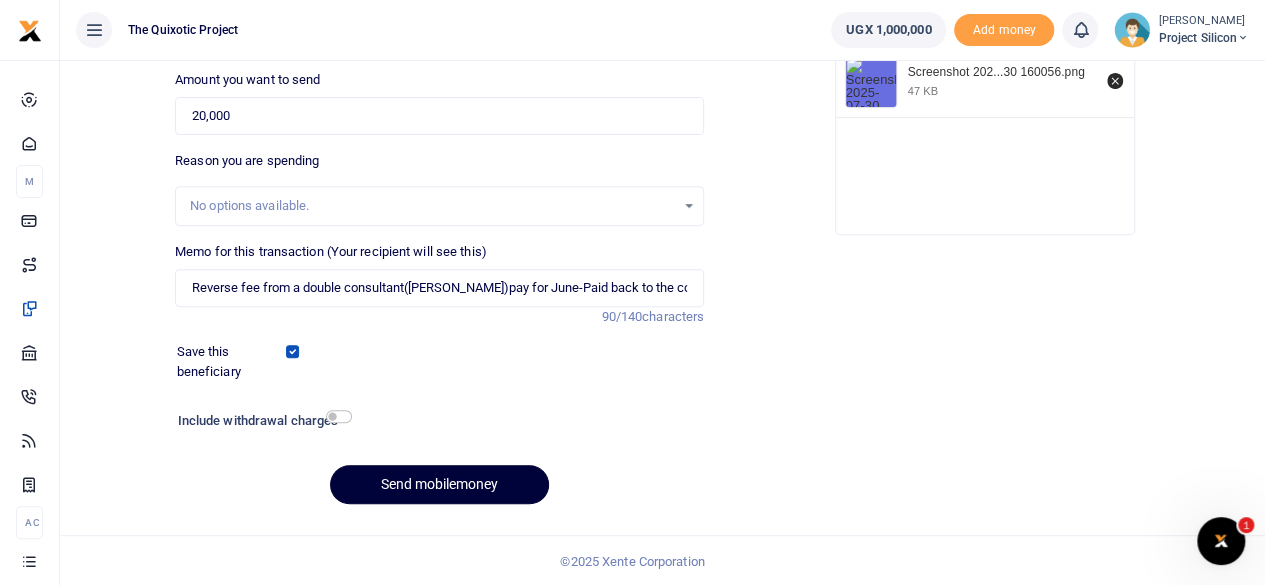 click on "Send mobilemoney" at bounding box center [439, 484] 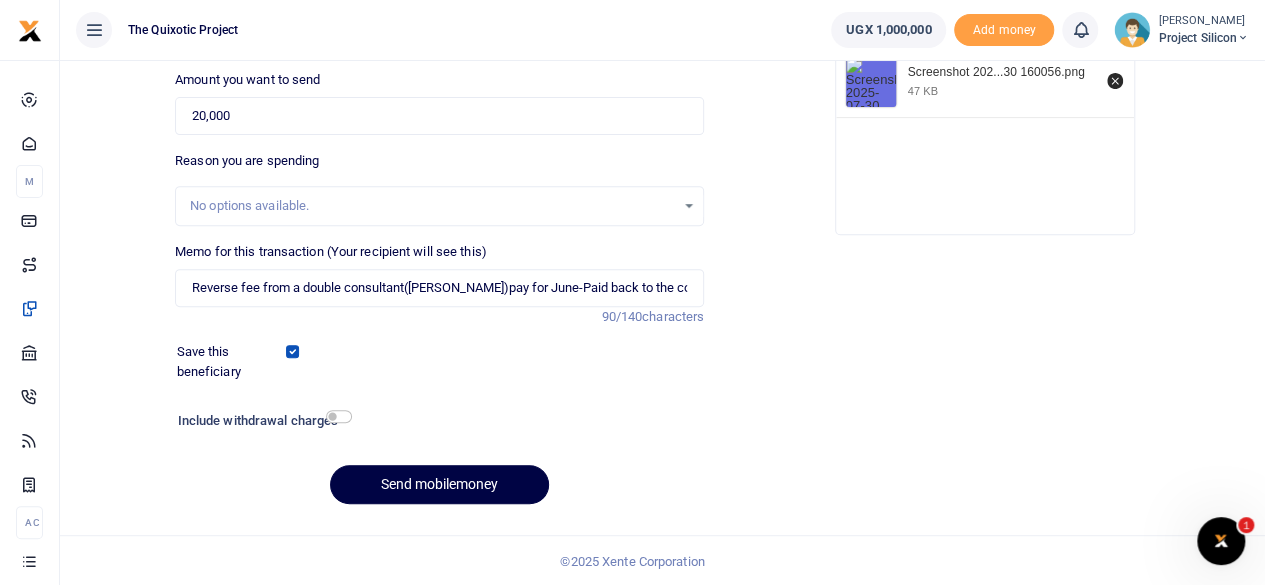 scroll, scrollTop: 0, scrollLeft: 0, axis: both 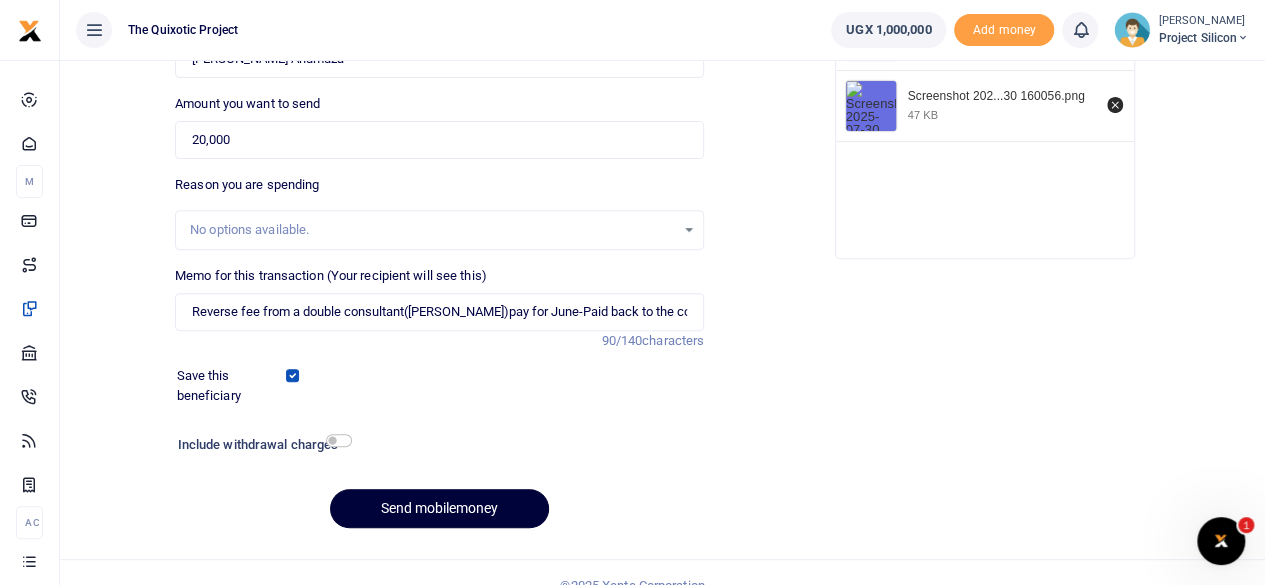 click on "Send mobilemoney" at bounding box center (439, 508) 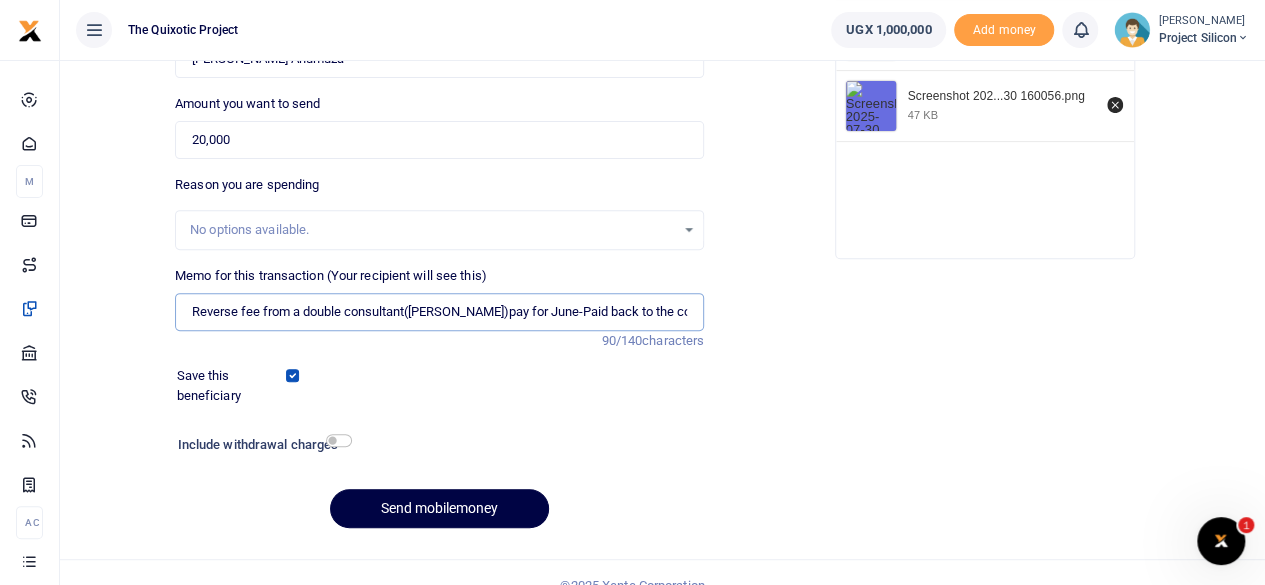click on "Reverse fee from a double consultant(Rabecca)pay for June-Paid back to the company account" at bounding box center [439, 312] 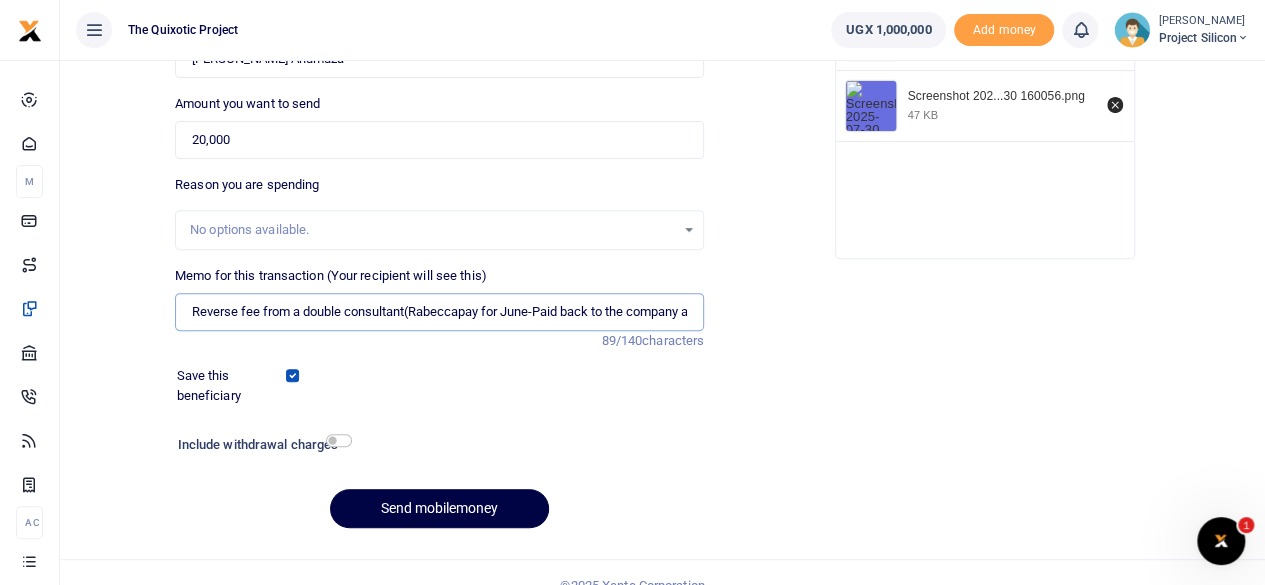 click on "Reverse fee from a double consultant(Rabeccapay for June-Paid back to the company account" at bounding box center [439, 312] 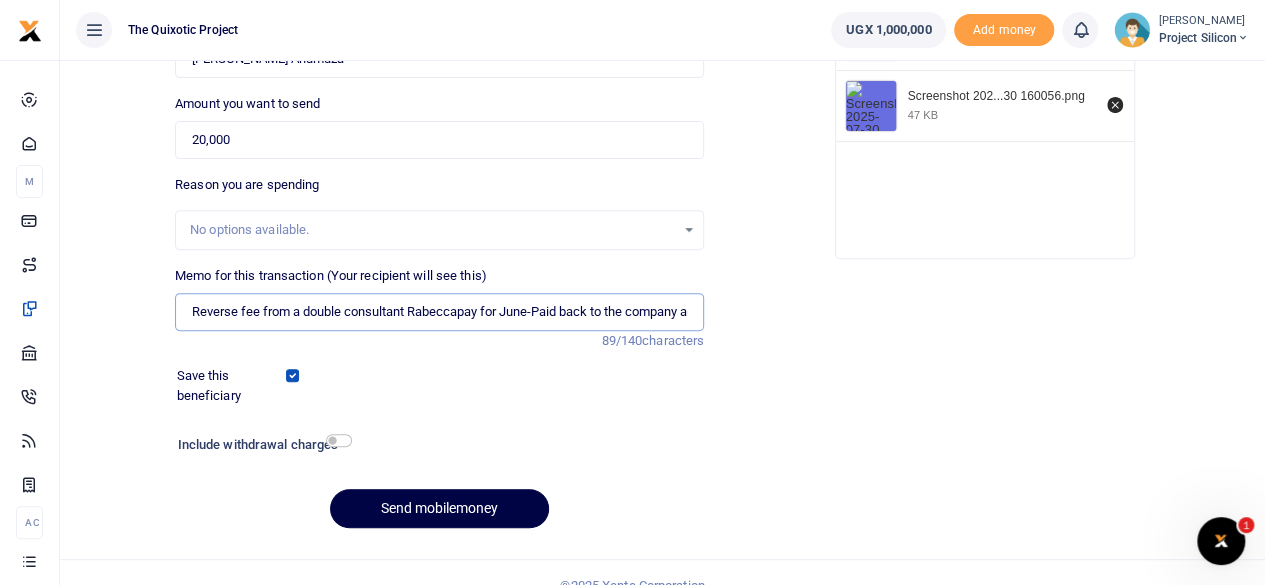 click on "Reverse fee from a double consultant Rabeccapay for June-Paid back to the company account" at bounding box center [439, 312] 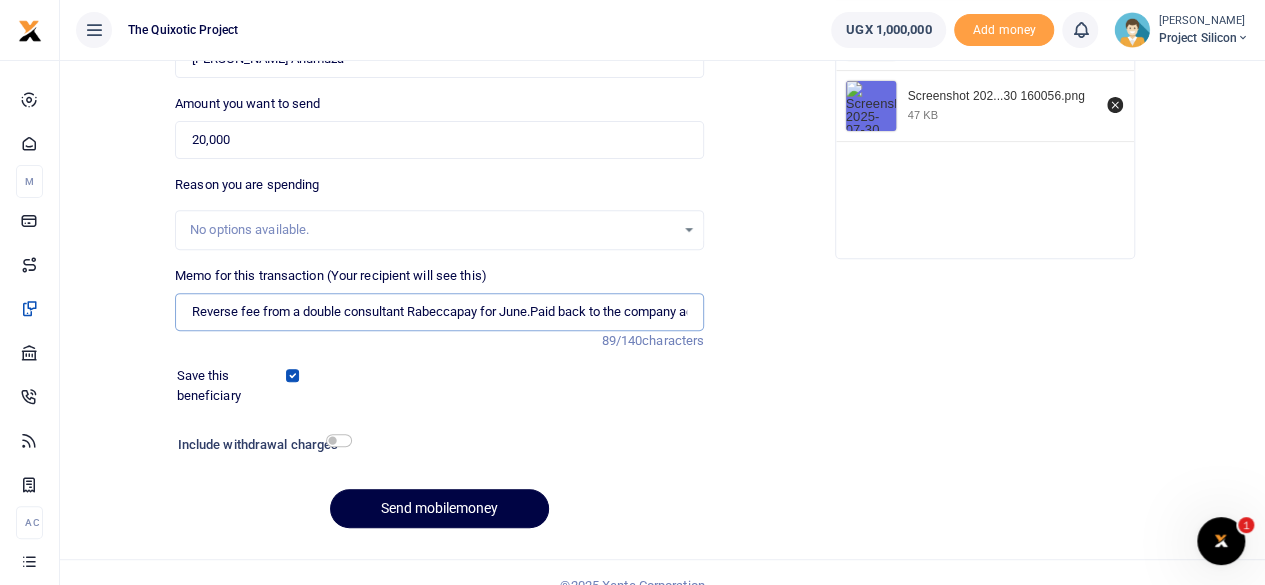 click on "Reverse fee from a double consultant Rabeccapay for June.Paid back to the company account" at bounding box center [439, 312] 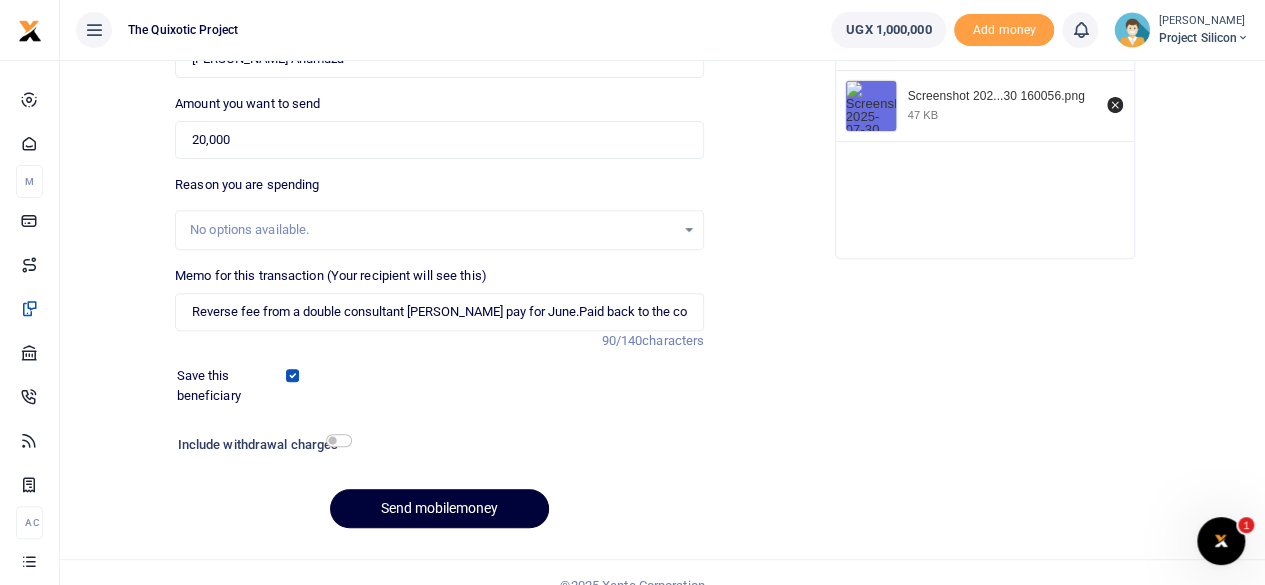click on "Send mobilemoney" at bounding box center [439, 508] 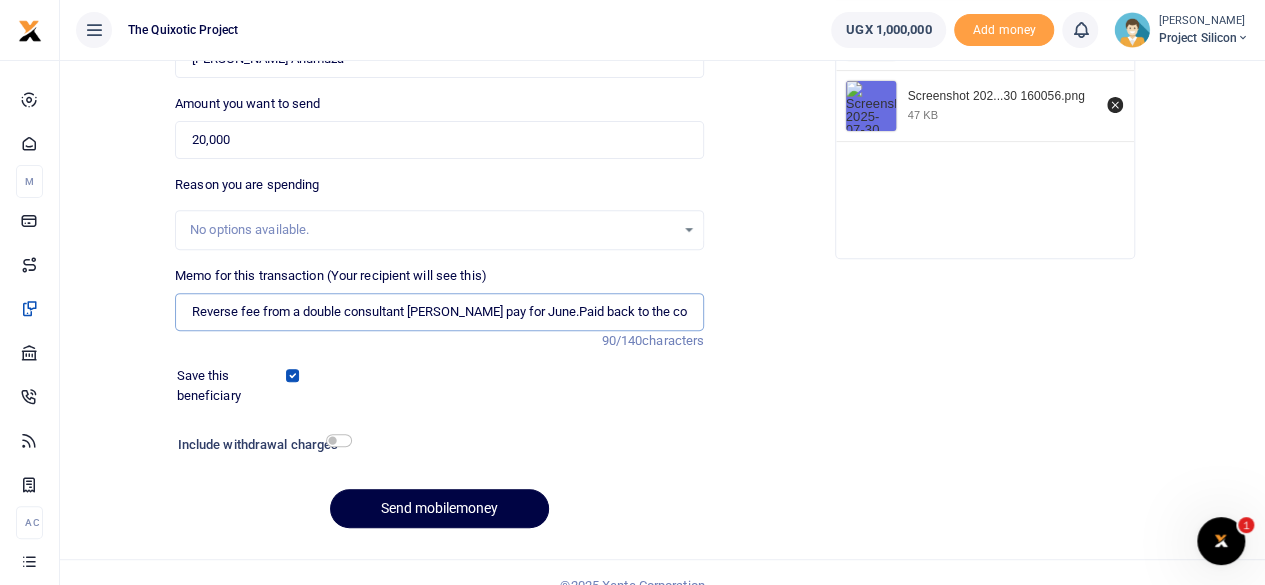 click on "Reverse fee from a double consultant Rabecca pay for June.Paid back to the company account" at bounding box center [439, 312] 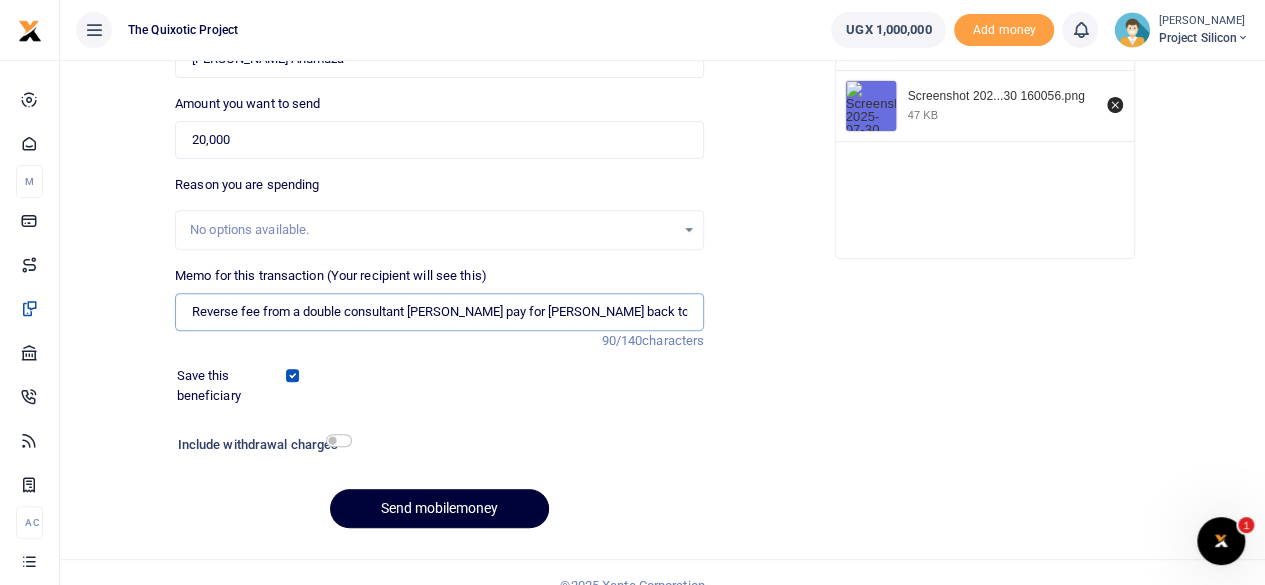 type on "Reverse fee from a double consultant [PERSON_NAME] pay for [PERSON_NAME] back to the company account" 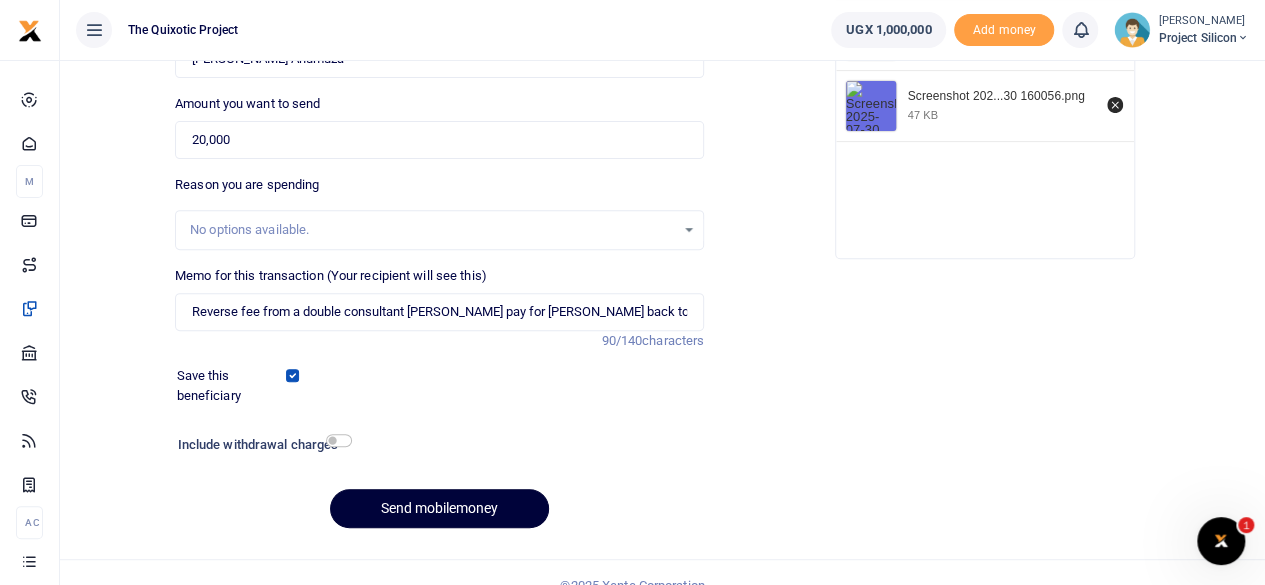 click on "Send mobilemoney" at bounding box center [439, 508] 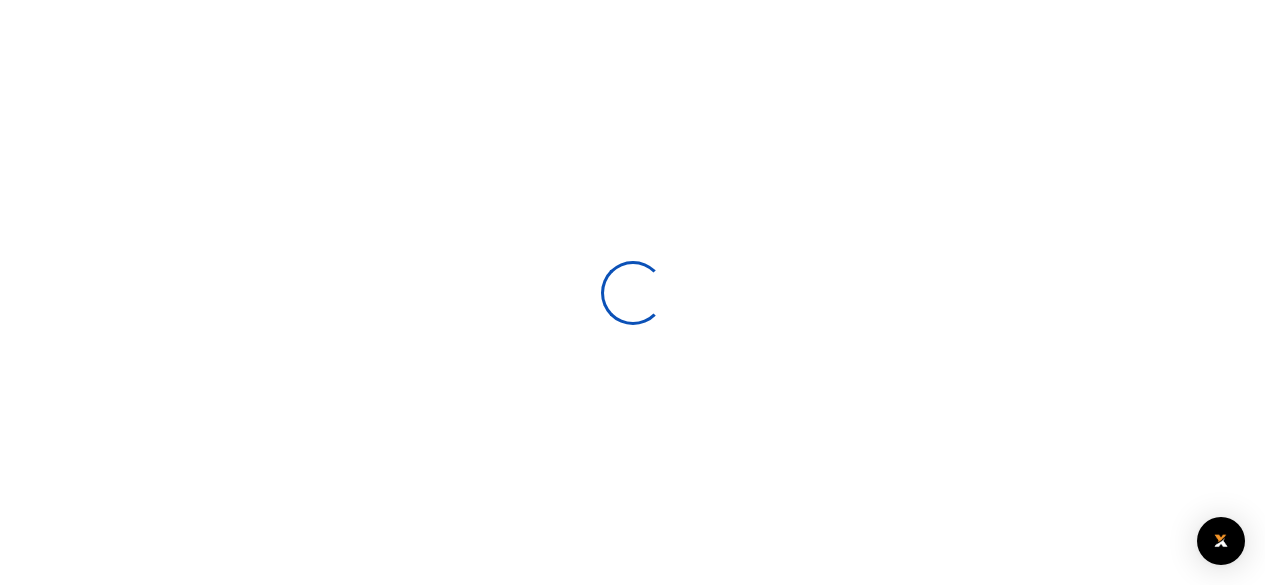 select 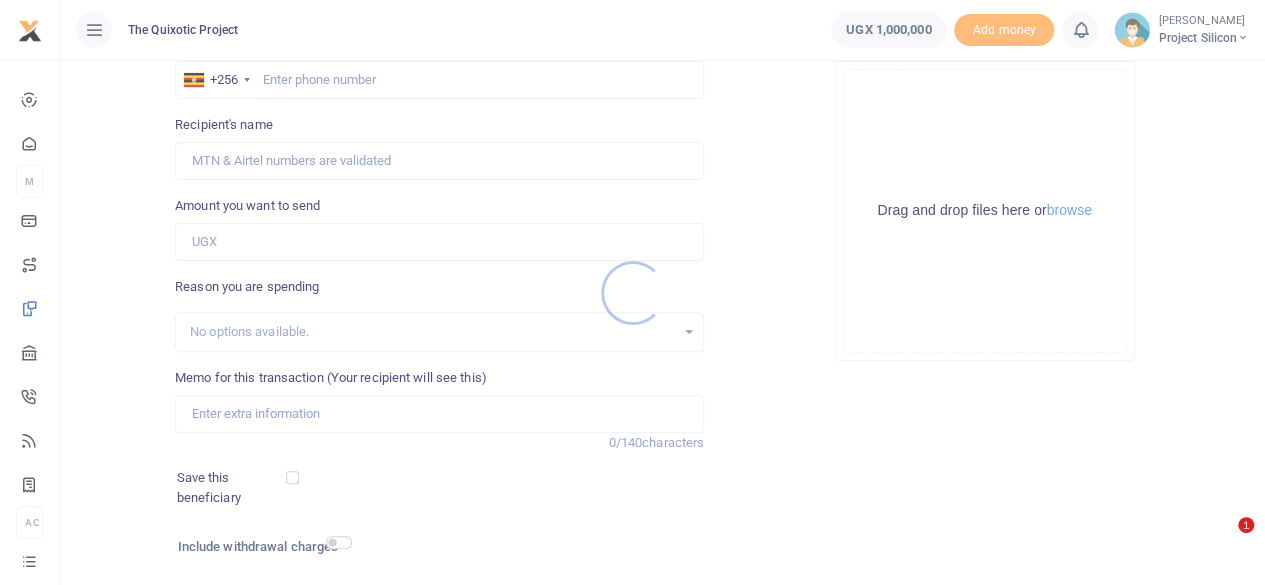 scroll, scrollTop: 0, scrollLeft: 0, axis: both 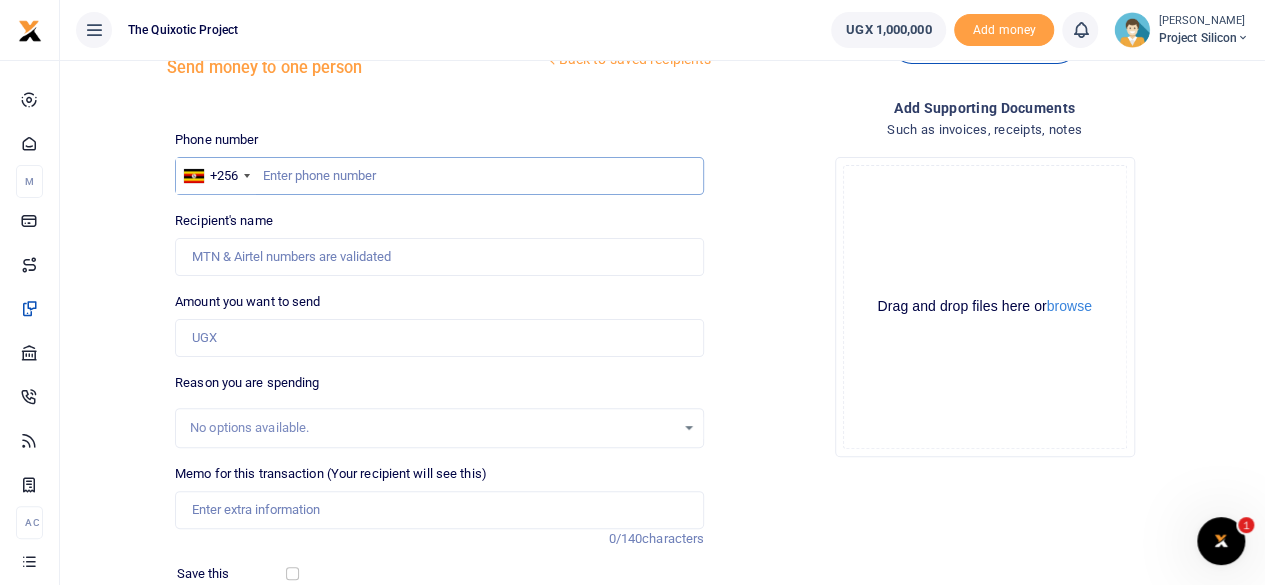 click at bounding box center [439, 176] 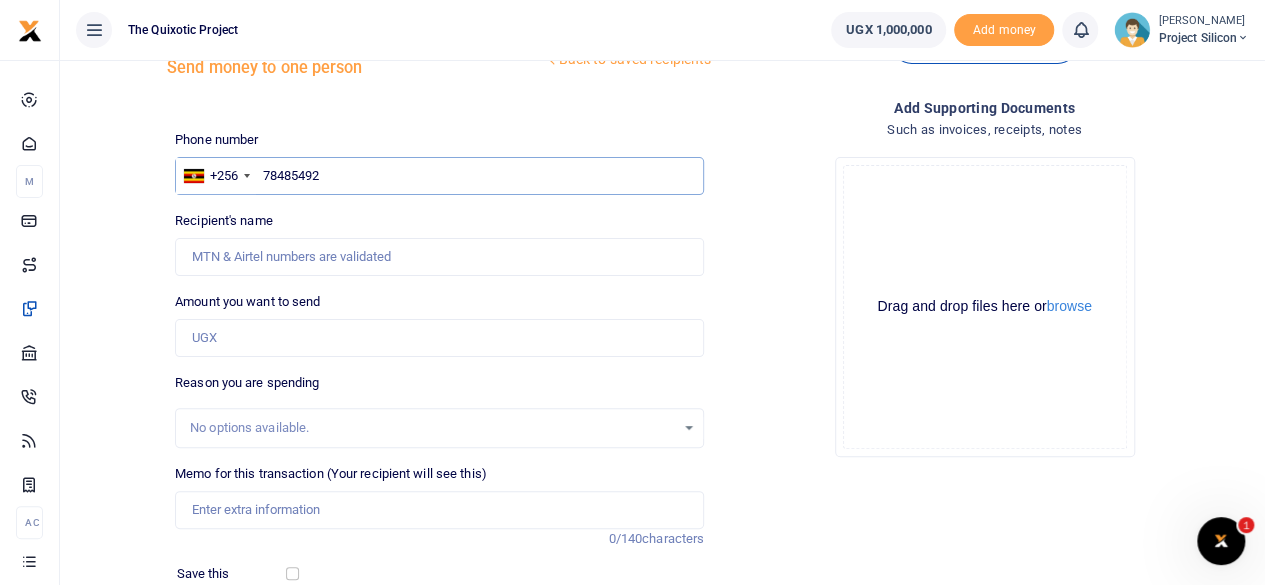 type on "784854923" 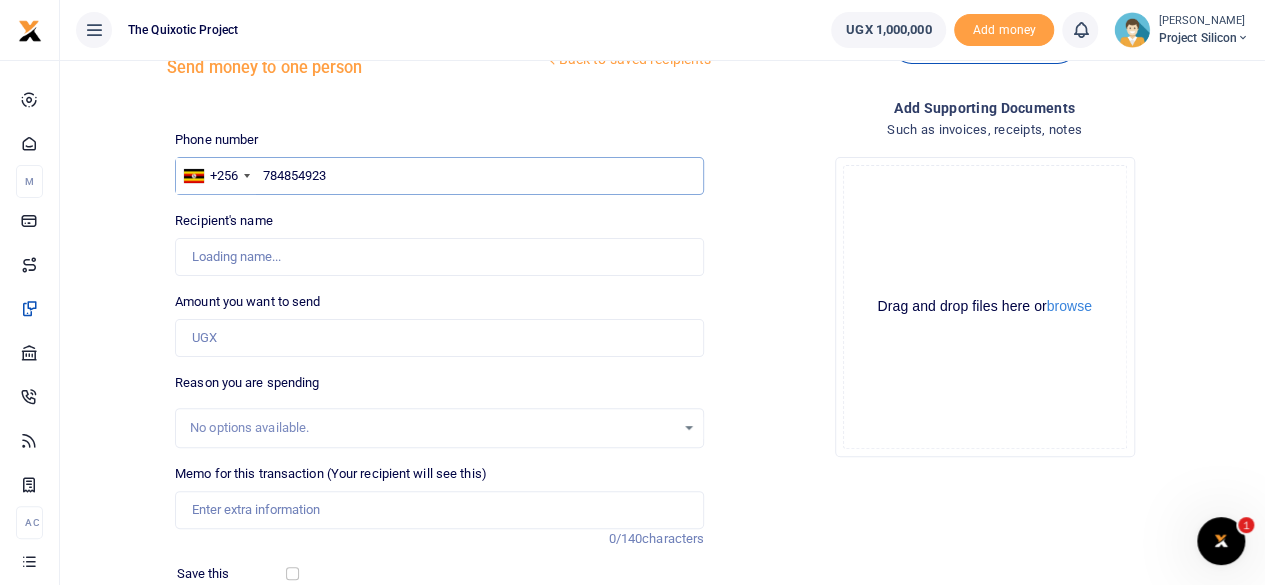 type on "Rabecca Ahumuza" 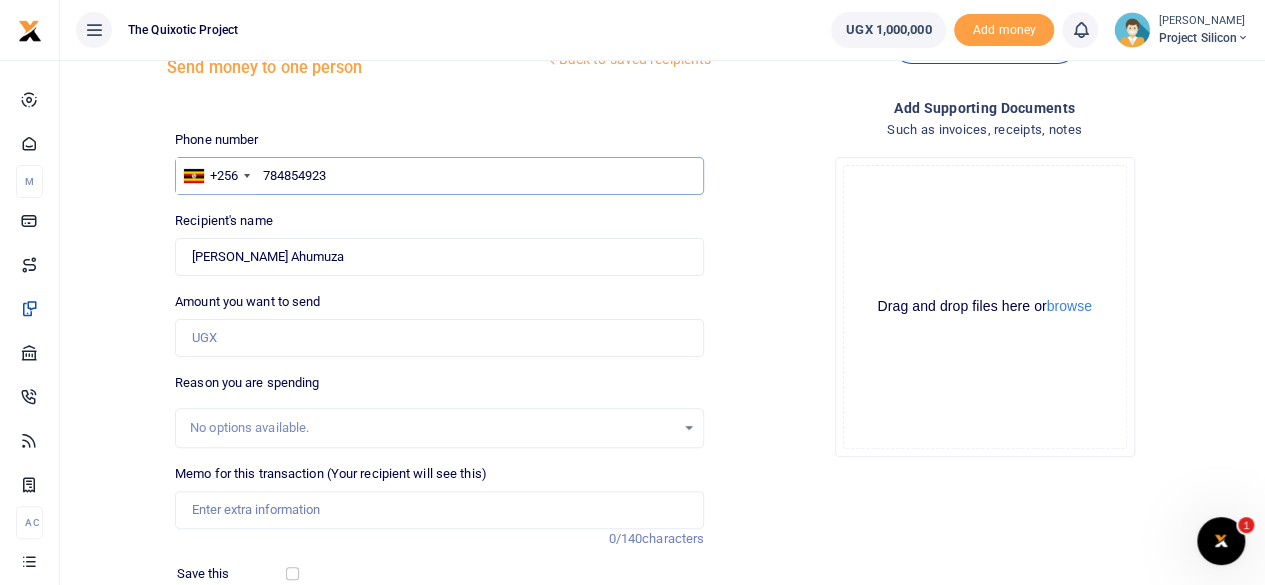 type on "784854923" 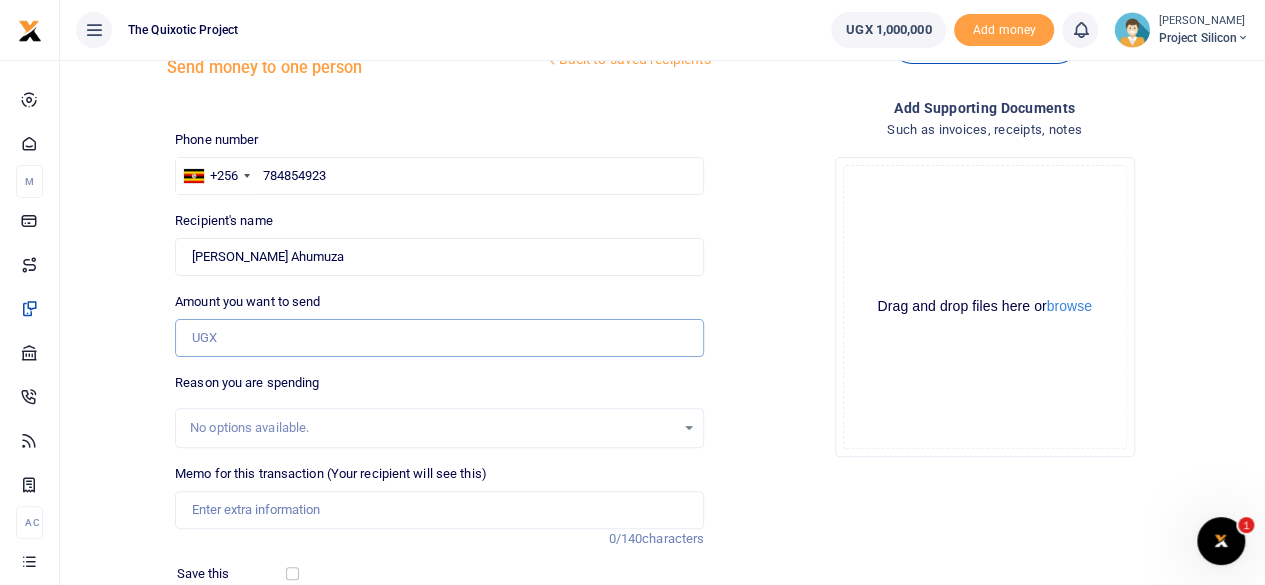 click on "Amount you want to send" at bounding box center (439, 338) 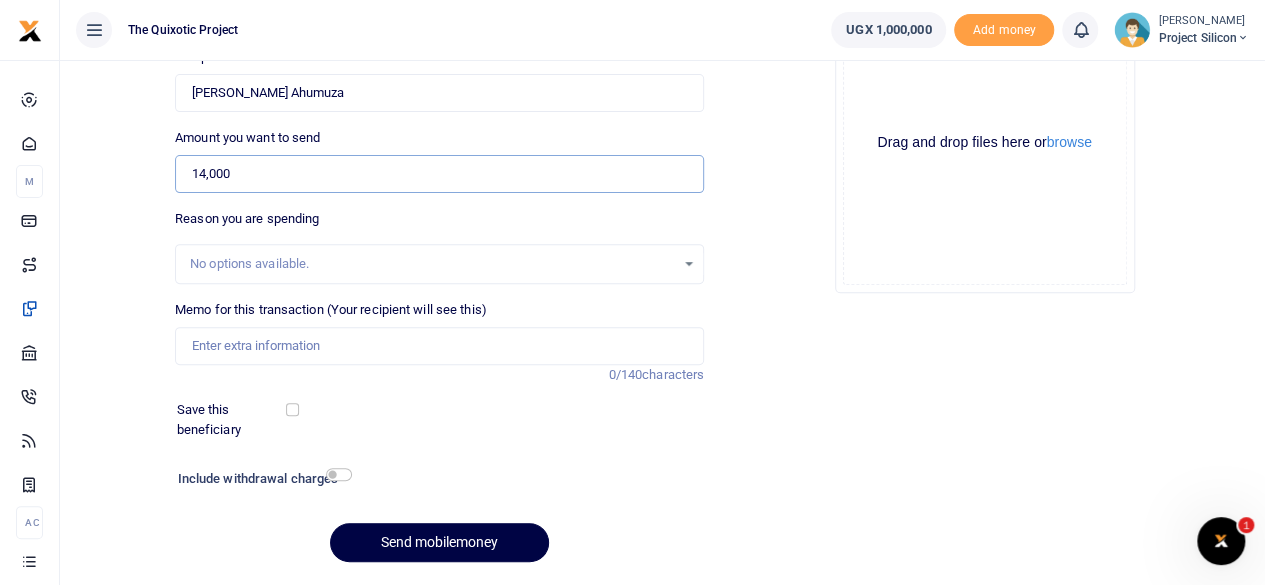scroll, scrollTop: 253, scrollLeft: 0, axis: vertical 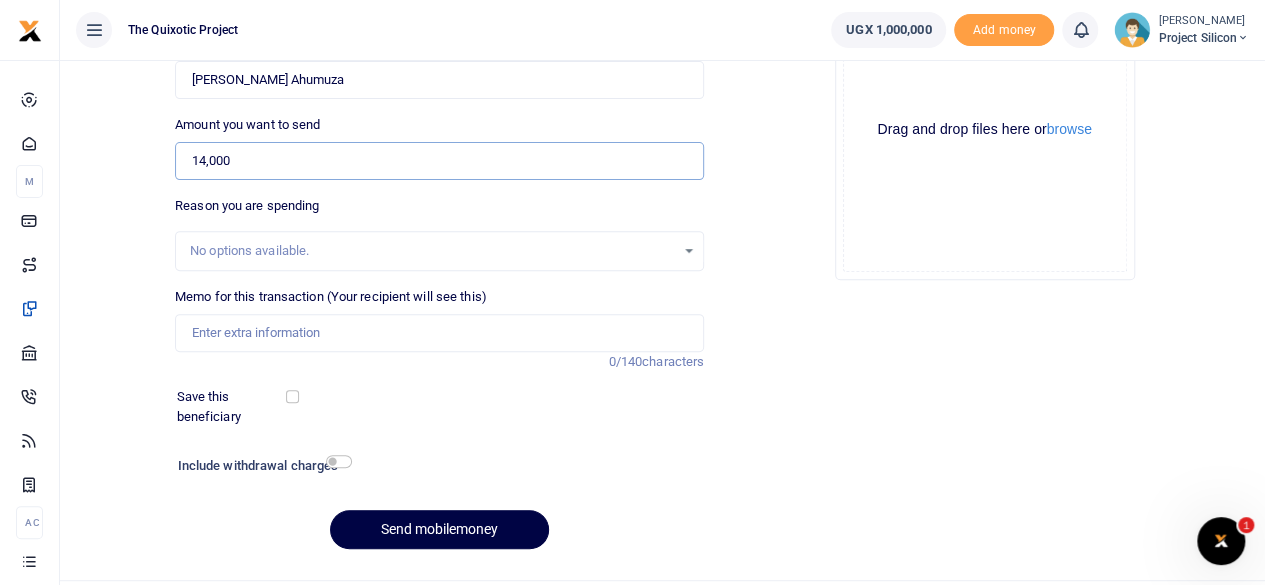 type on "14,000" 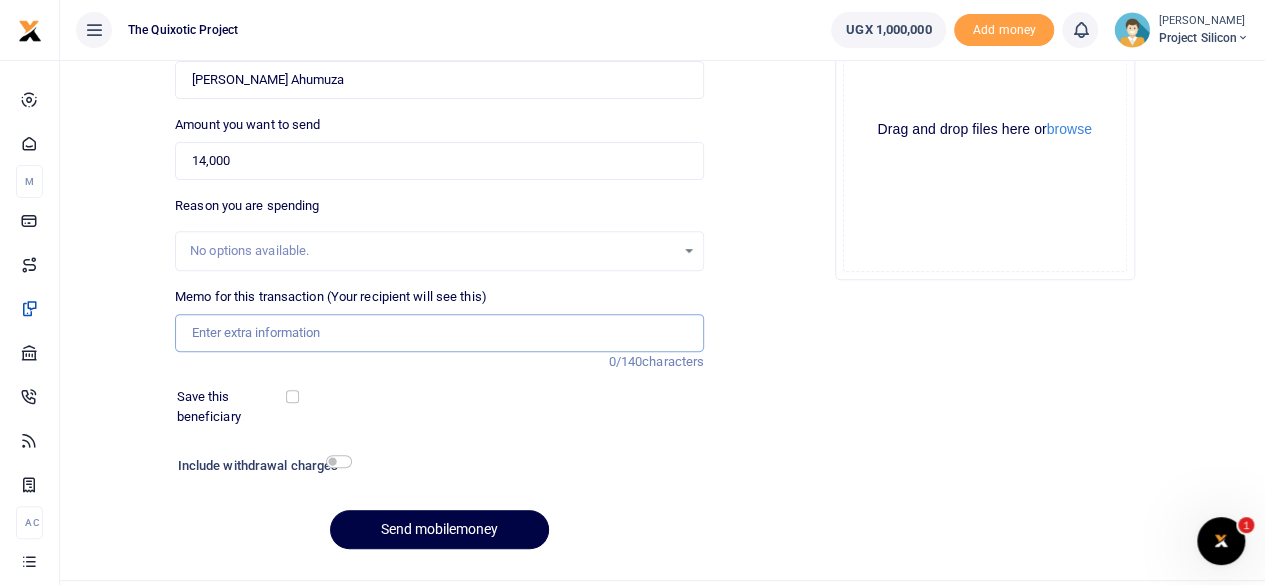 click on "Memo for this transaction (Your recipient will see this)" at bounding box center (439, 333) 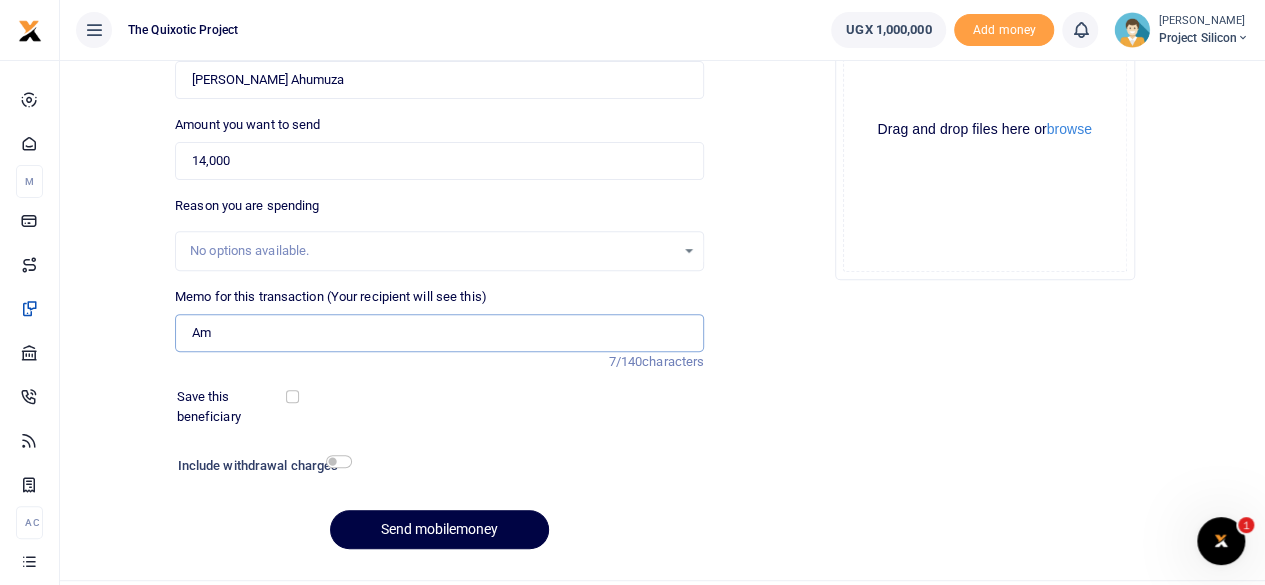 type on "A" 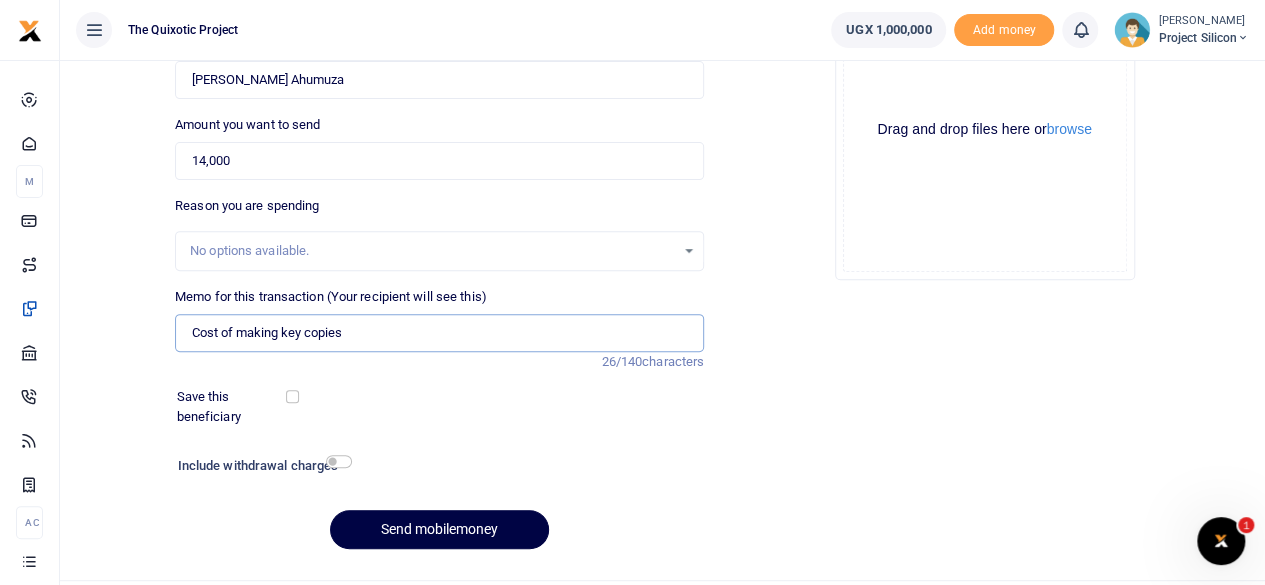 click on "Cost of making key copies" at bounding box center [439, 333] 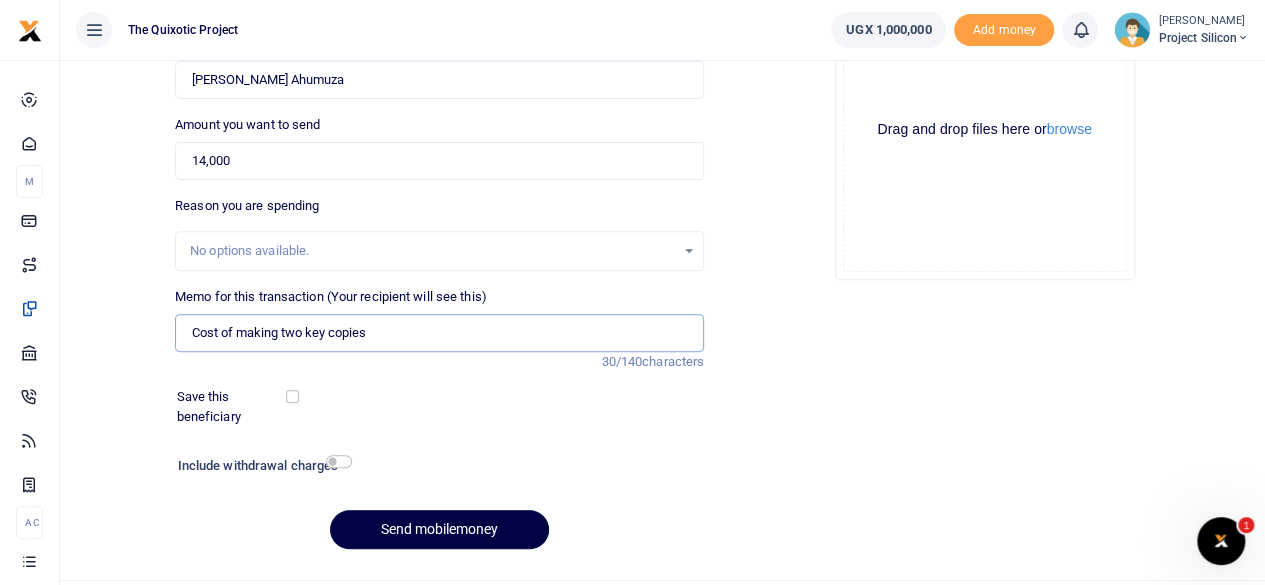 click on "Cost of making two key copies" at bounding box center (439, 333) 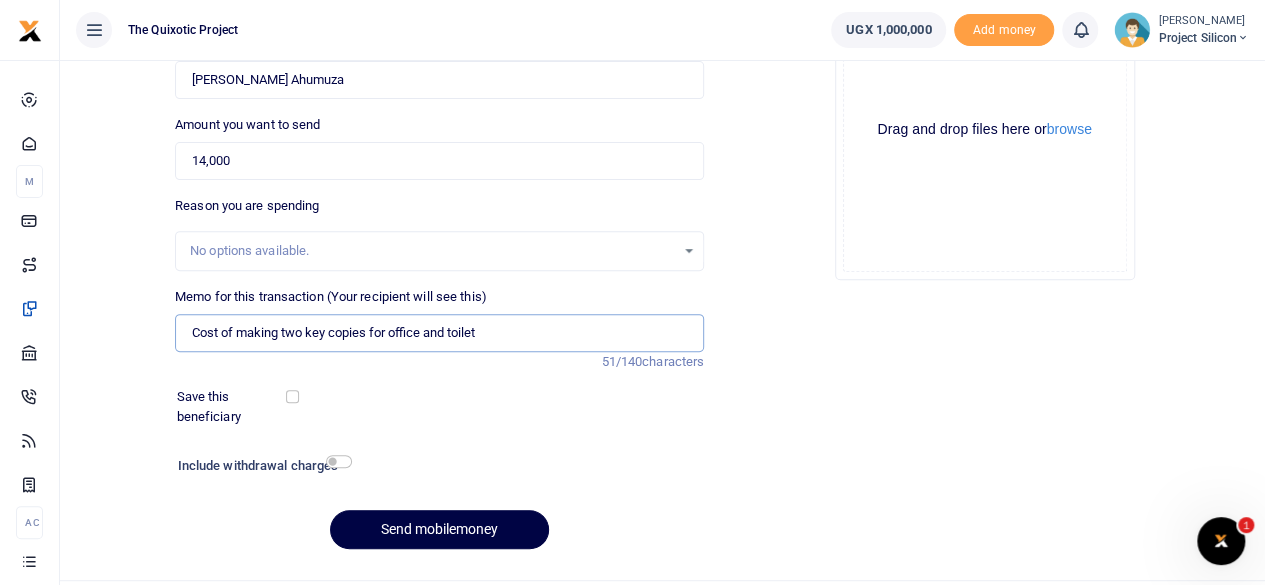 scroll, scrollTop: 298, scrollLeft: 0, axis: vertical 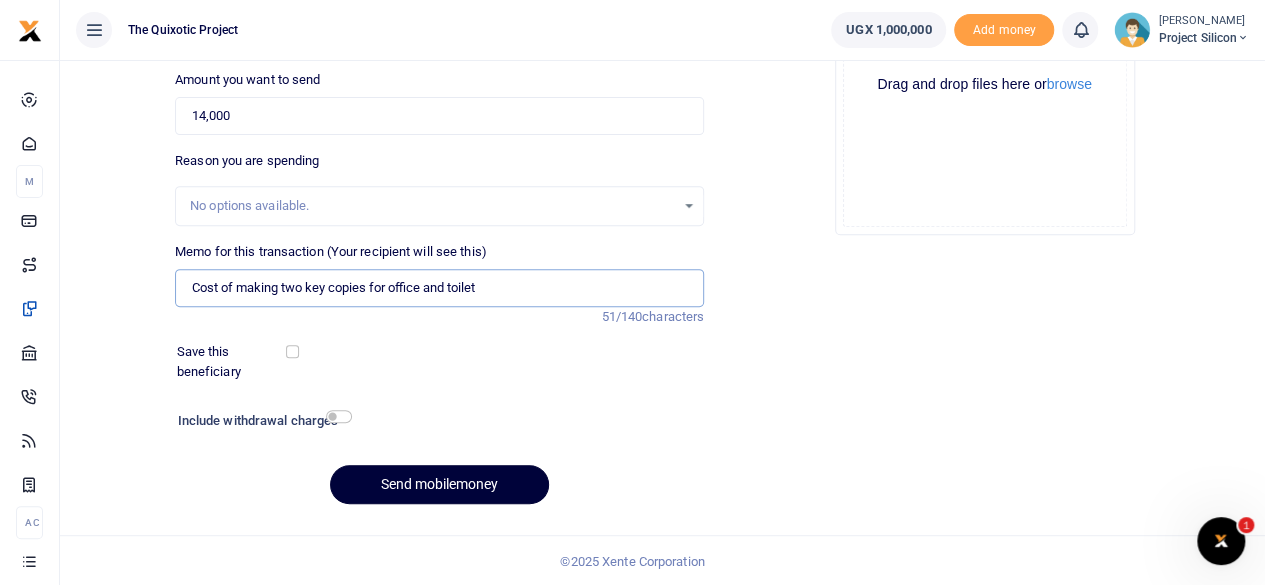 type on "Cost of making two key copies for office and toilet" 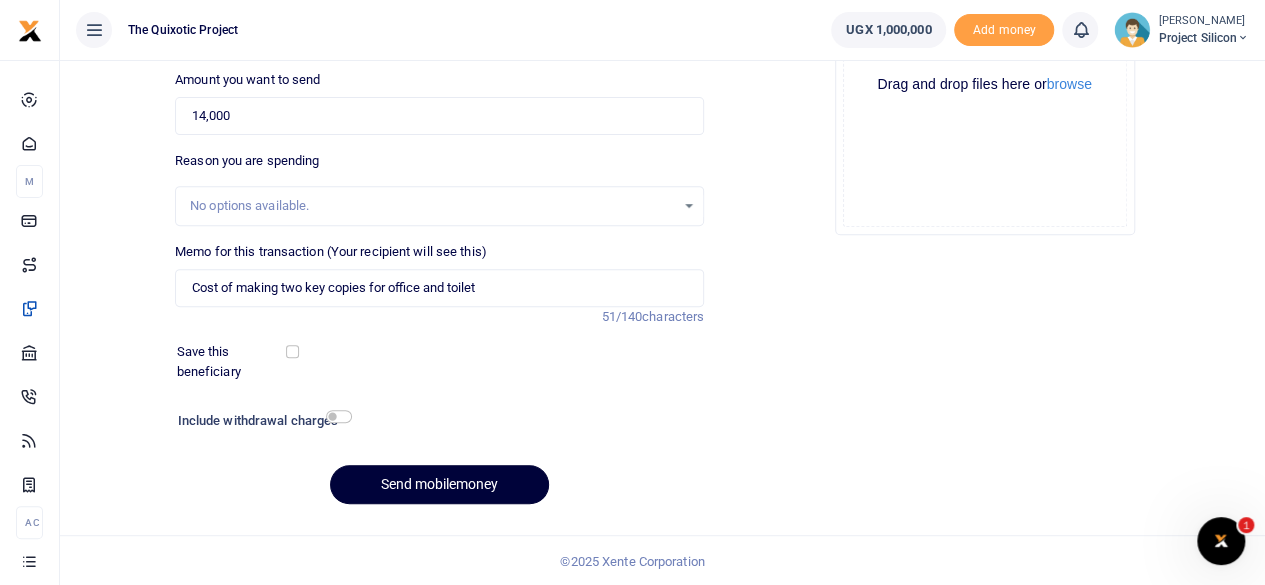 click on "Send mobilemoney" at bounding box center (439, 484) 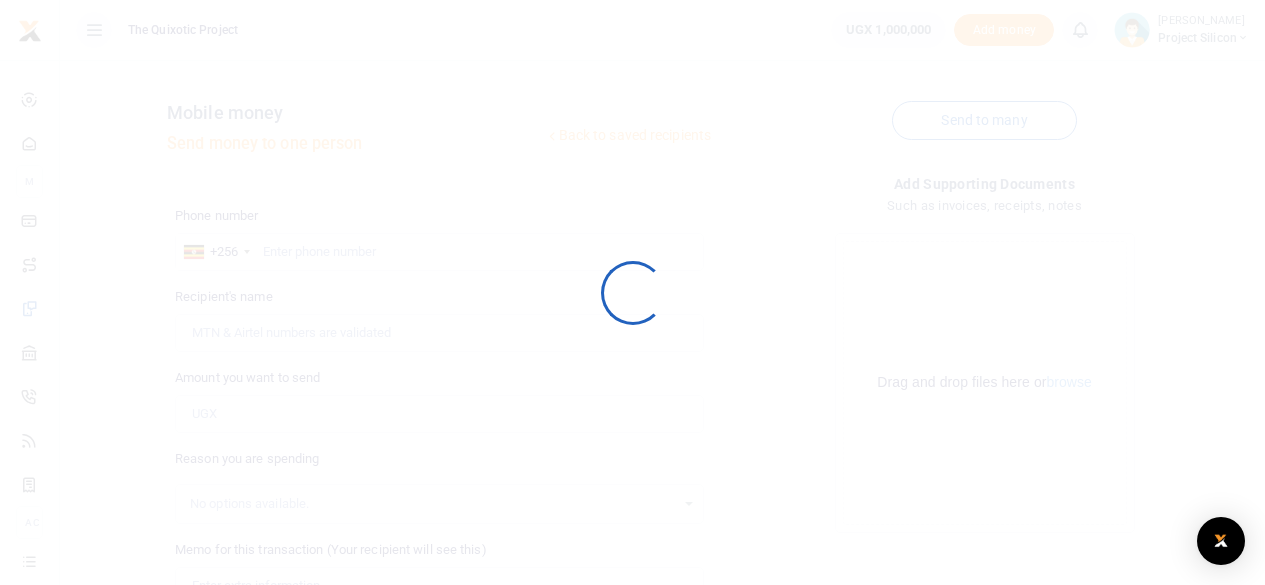 scroll, scrollTop: 297, scrollLeft: 0, axis: vertical 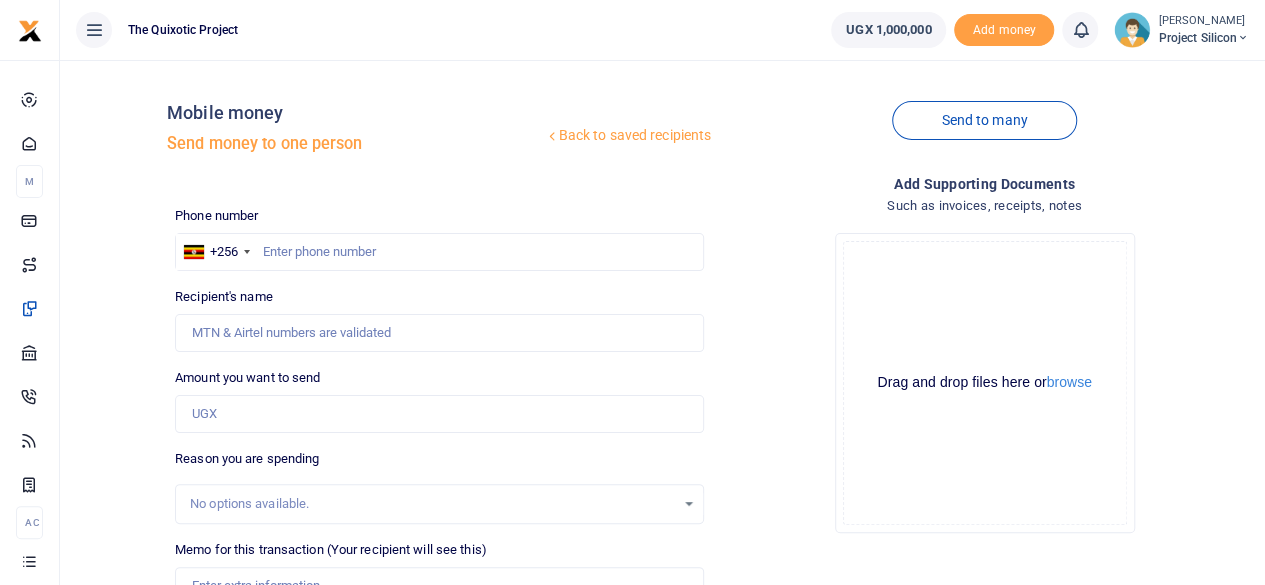 click on "UGX 1,000,000
Add money
Notifications  0
You have no new notification" at bounding box center (1040, 30) 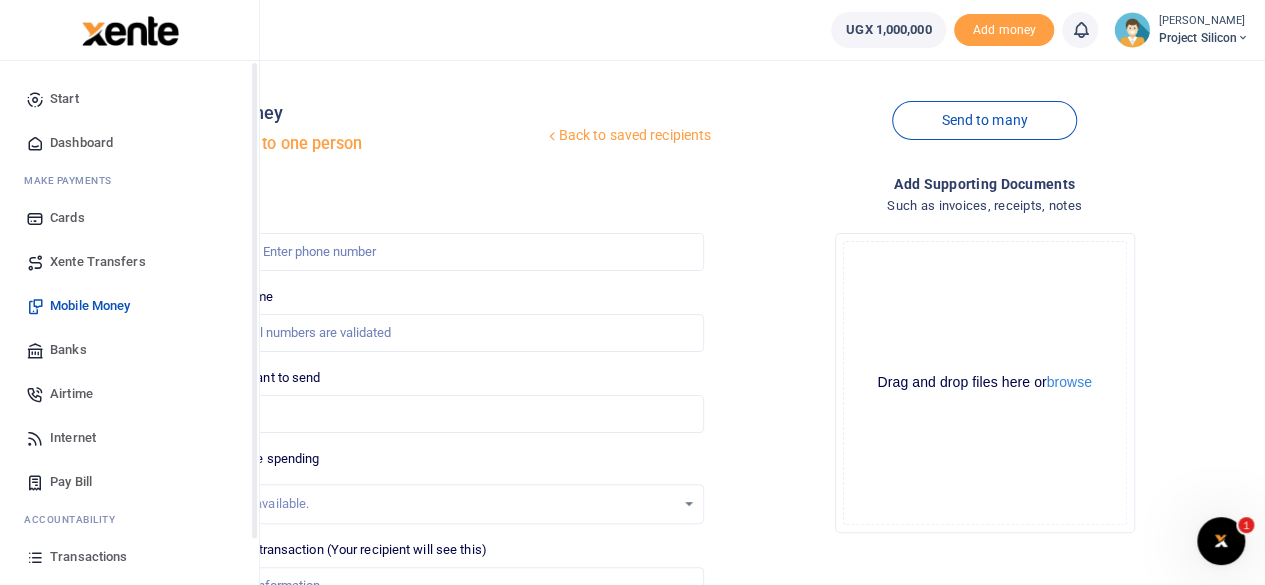 scroll, scrollTop: 0, scrollLeft: 0, axis: both 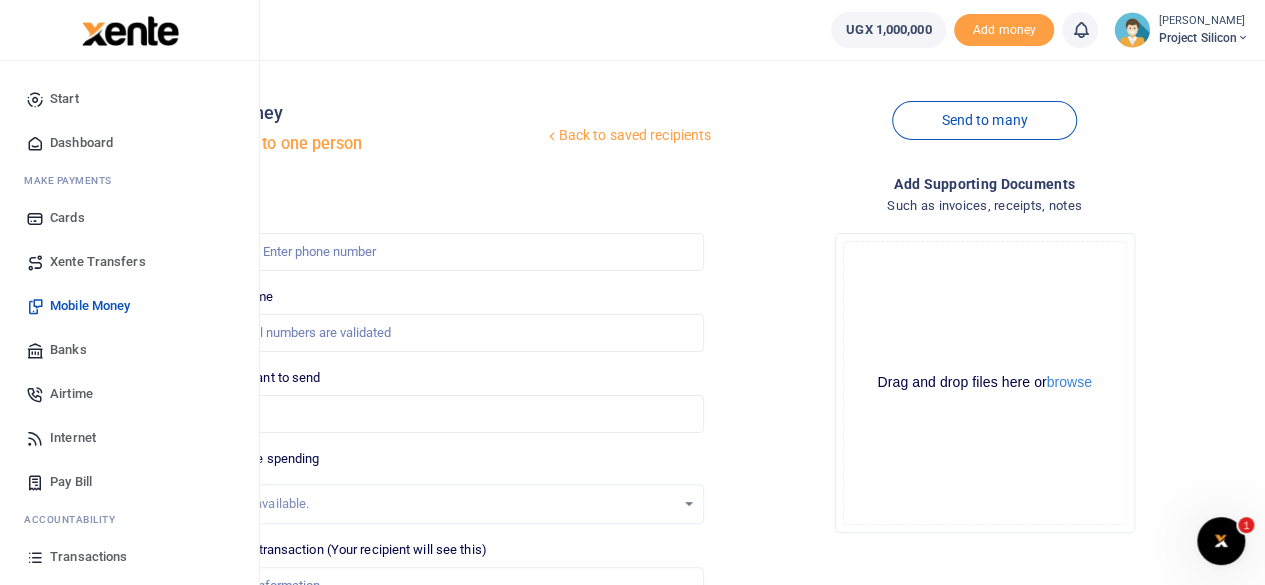 click on "Transactions" at bounding box center [88, 557] 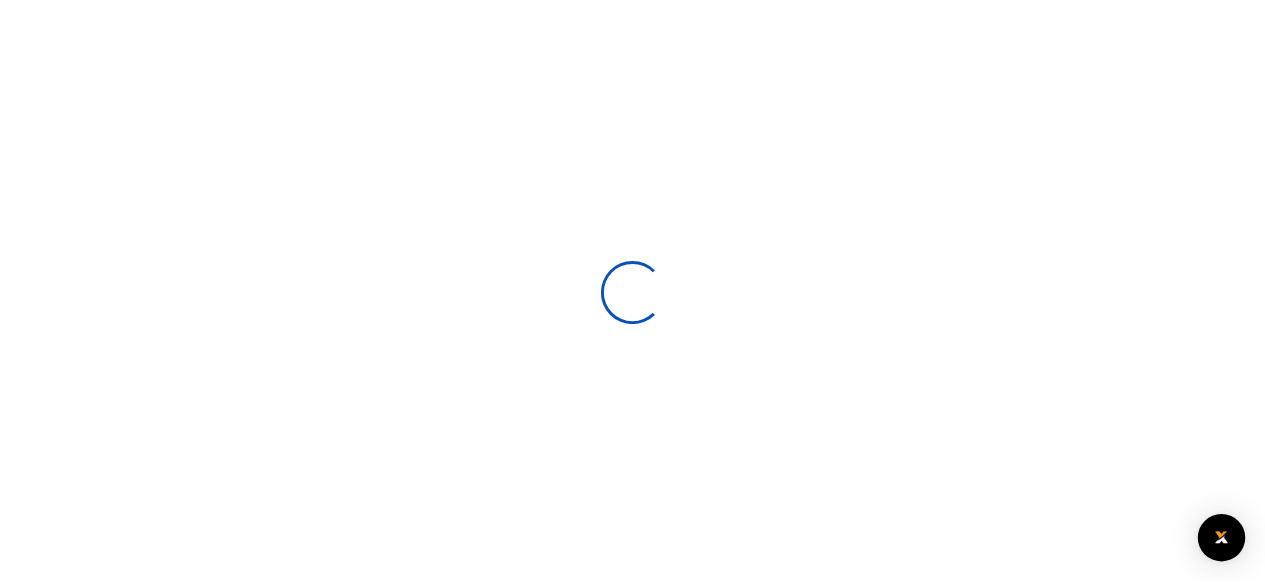 scroll, scrollTop: 0, scrollLeft: 0, axis: both 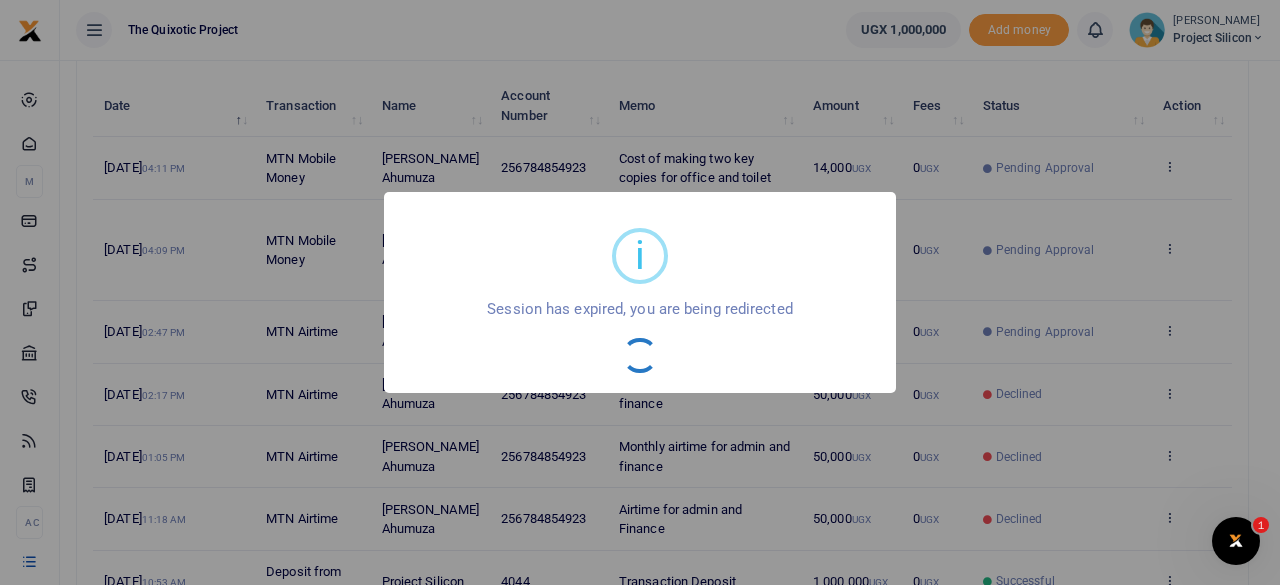 click on "i × Session has expired, you are being redirected OK No Cancel" at bounding box center [640, 292] 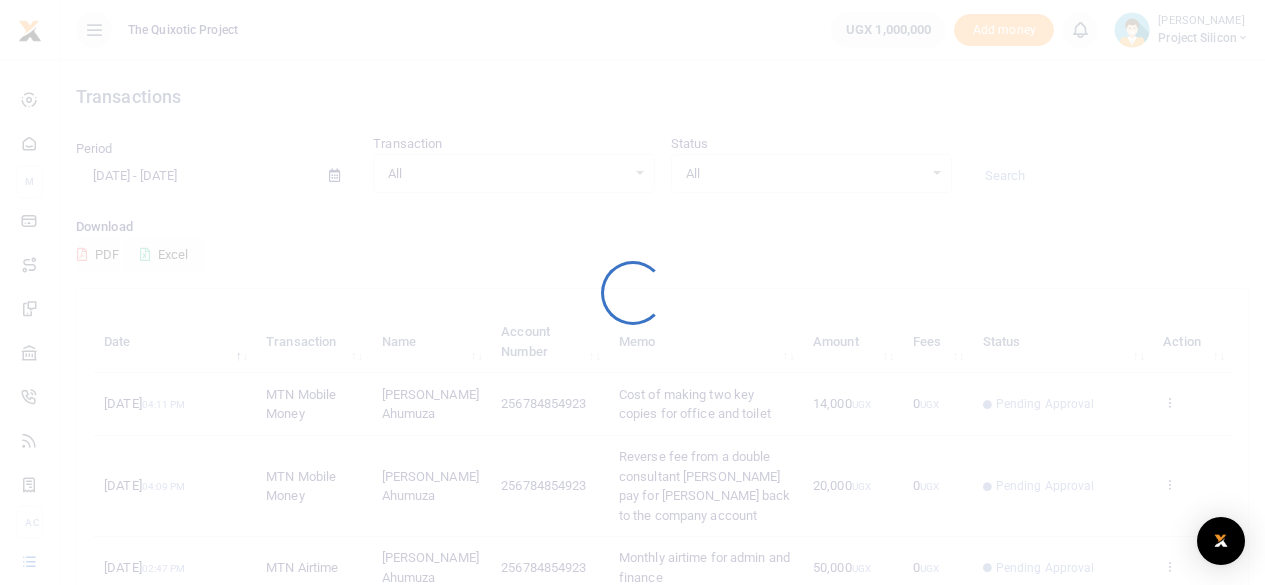 scroll, scrollTop: 0, scrollLeft: 0, axis: both 